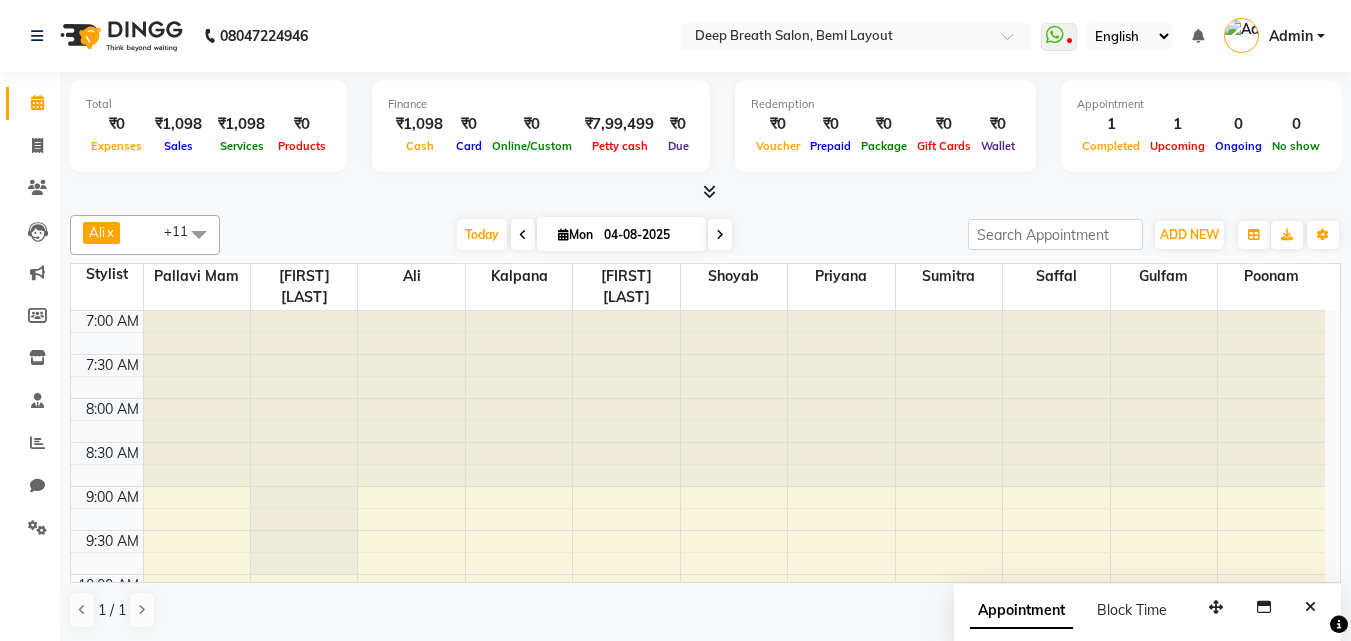 scroll, scrollTop: 0, scrollLeft: 0, axis: both 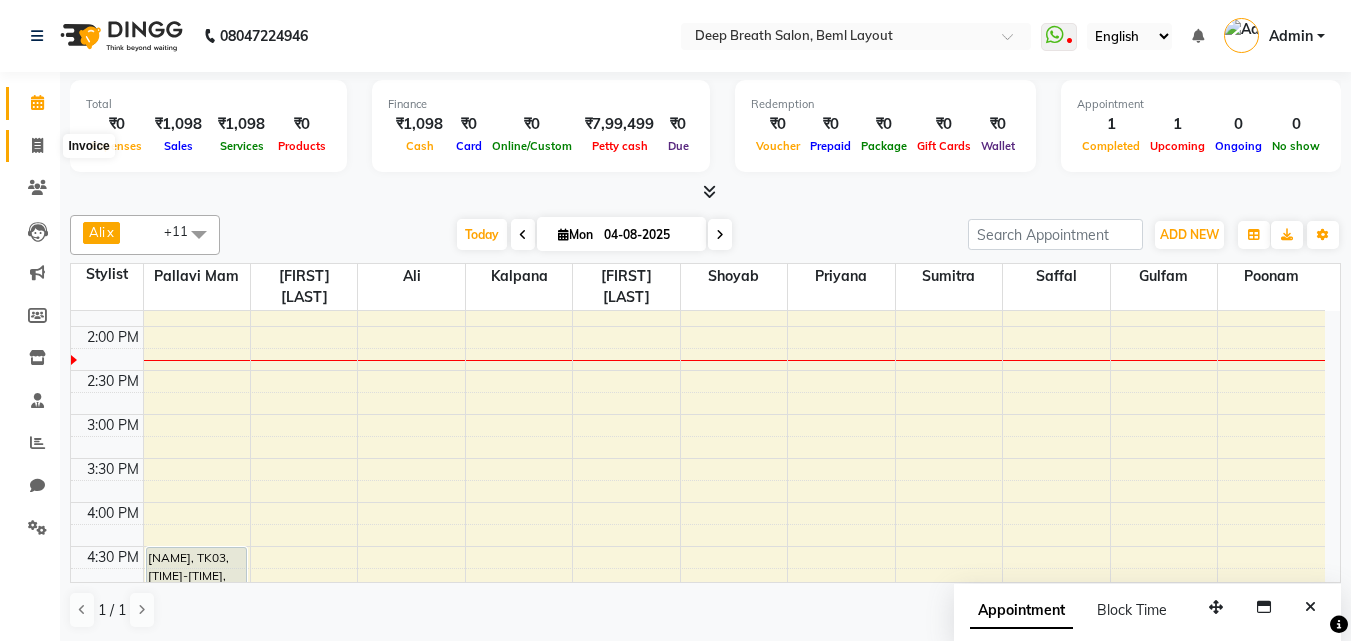 click 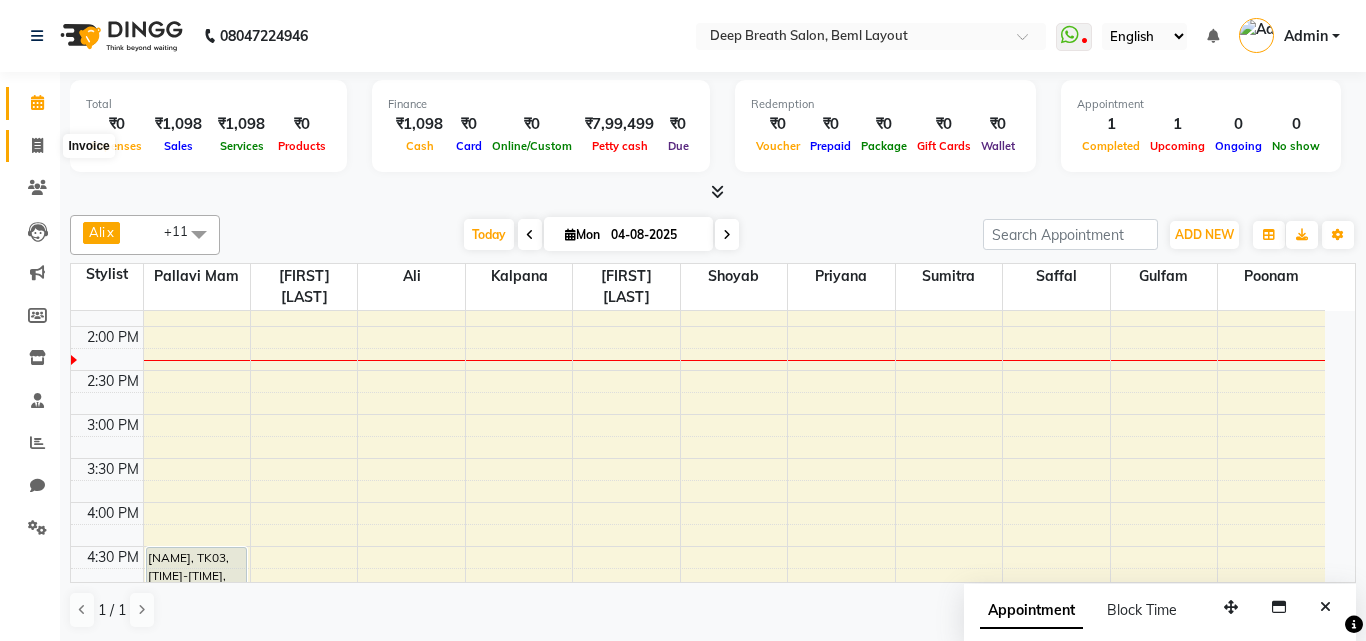 select on "service" 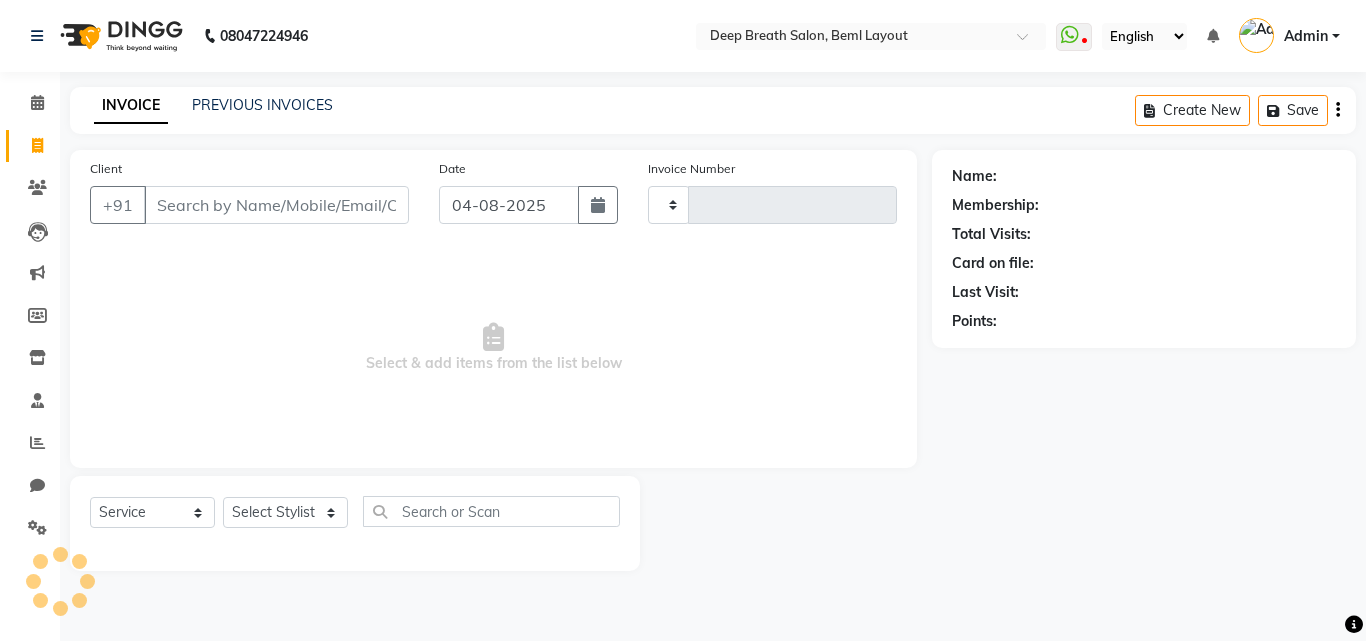 type on "0703" 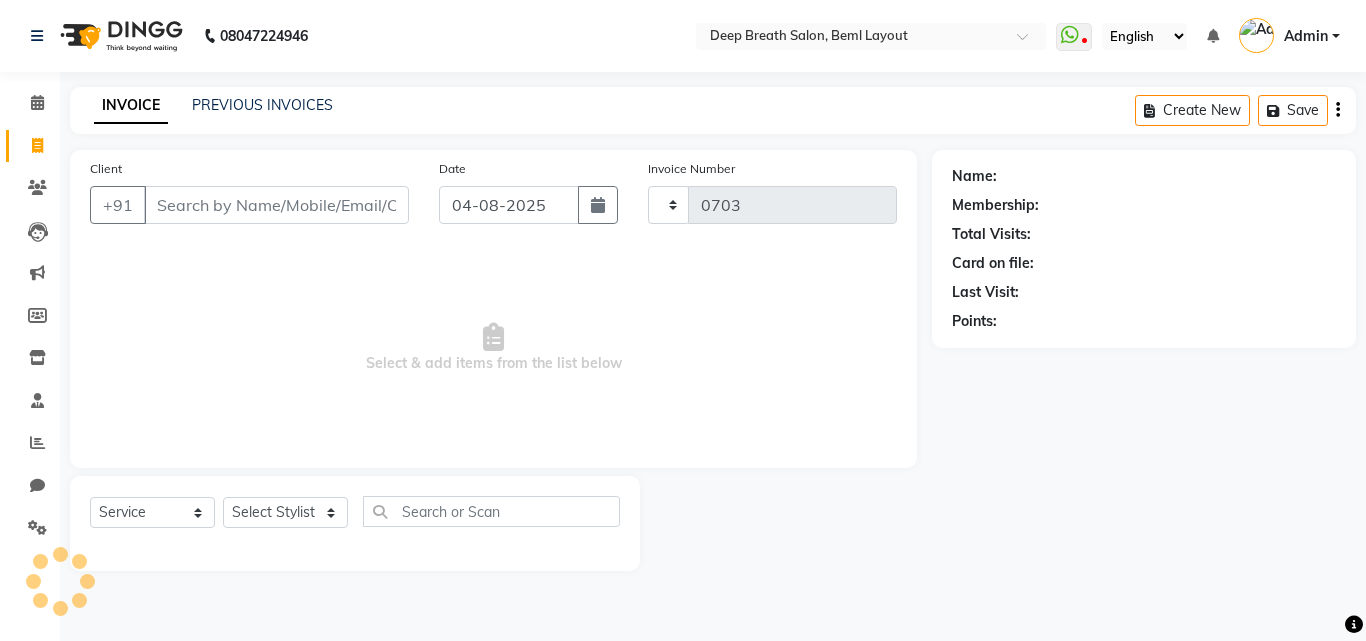 select on "4101" 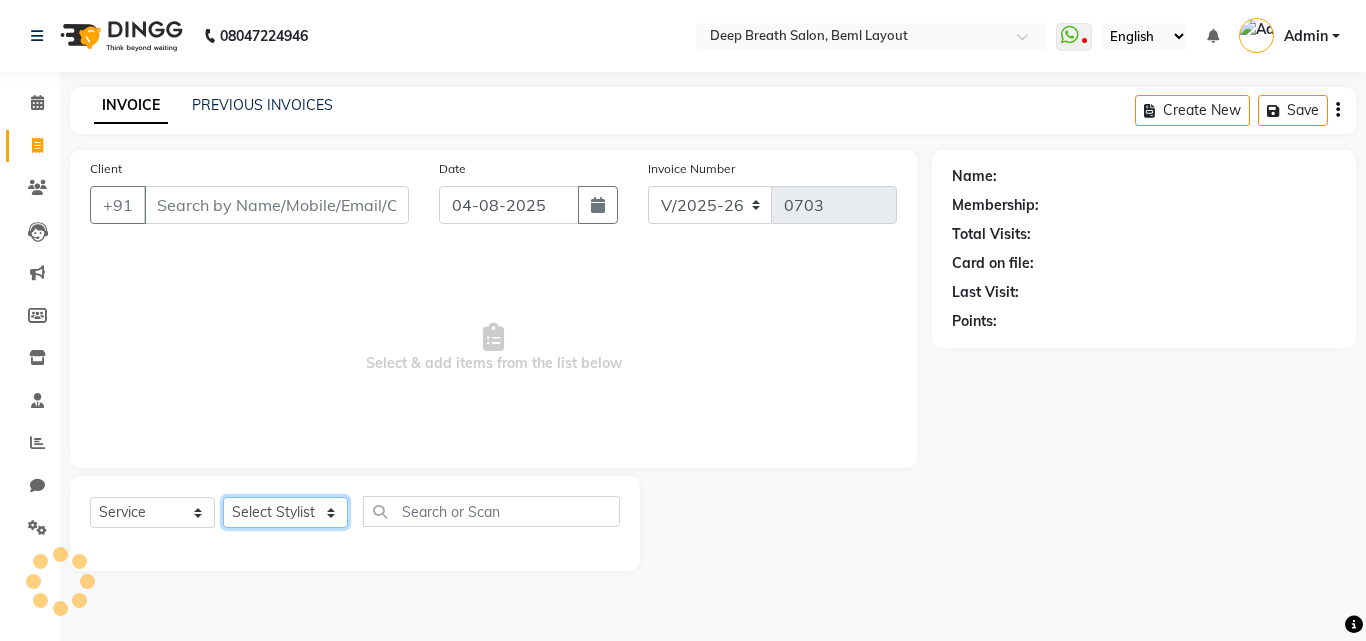 click on "Select Stylist" 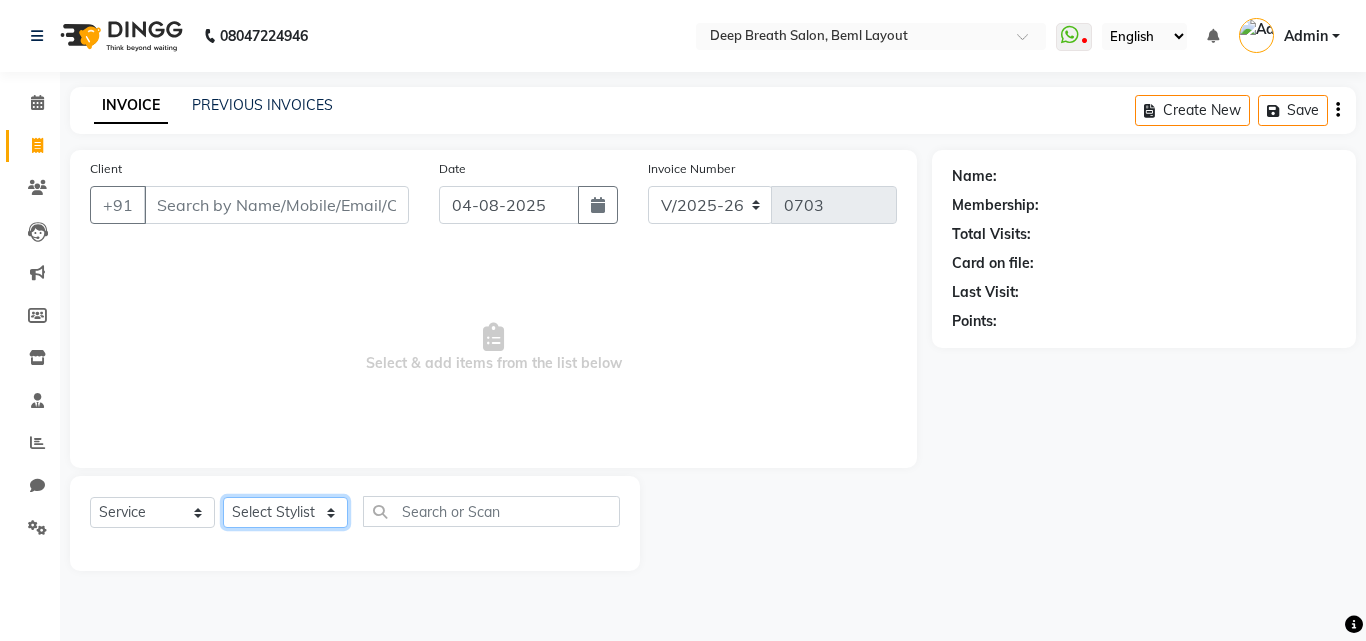 click on "Select Stylist" 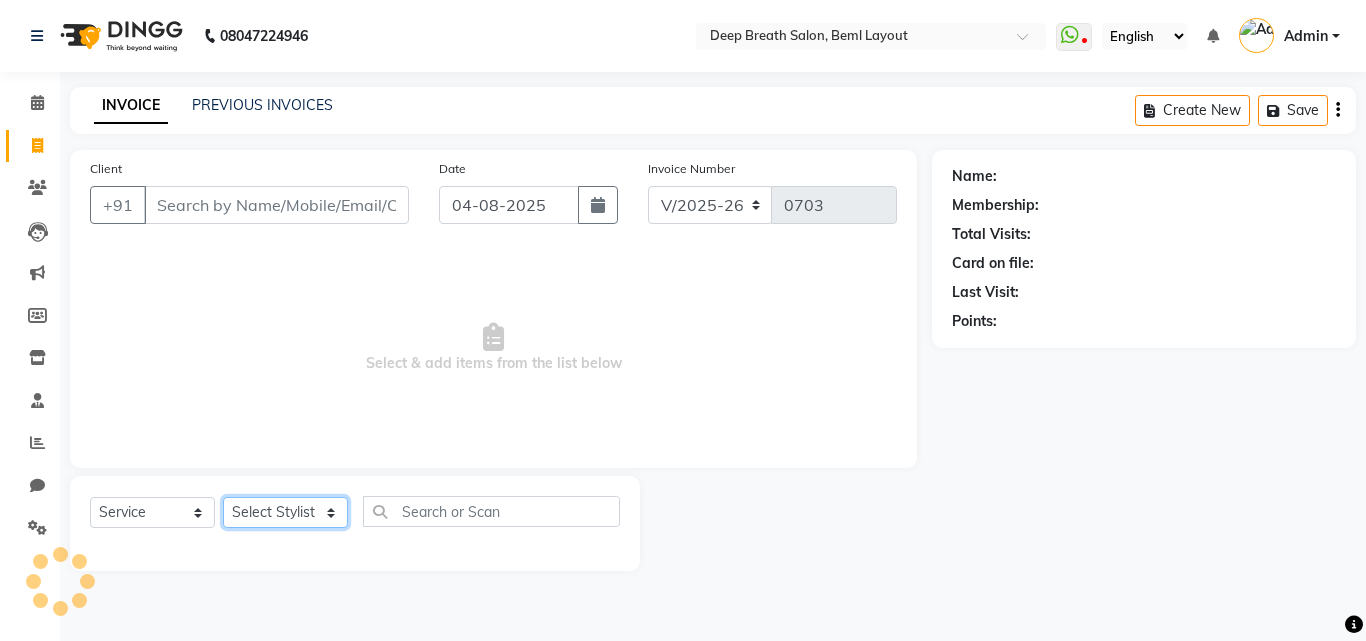 click on "Select Stylist" 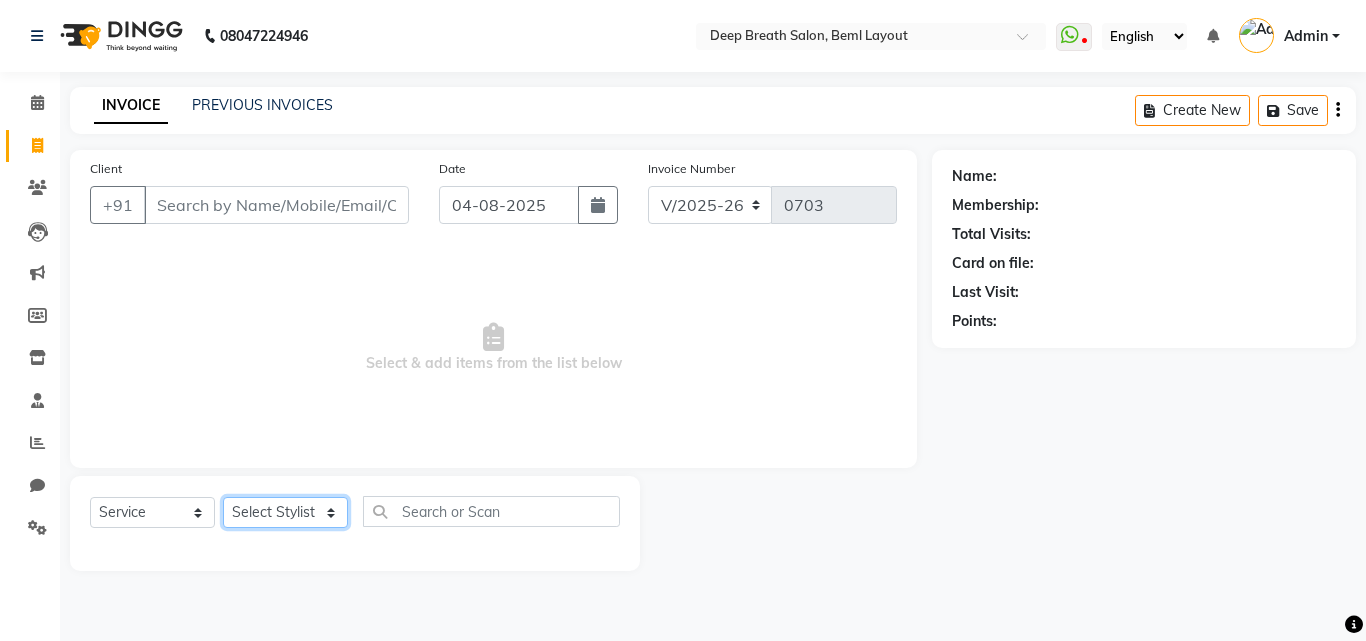 select on "35470" 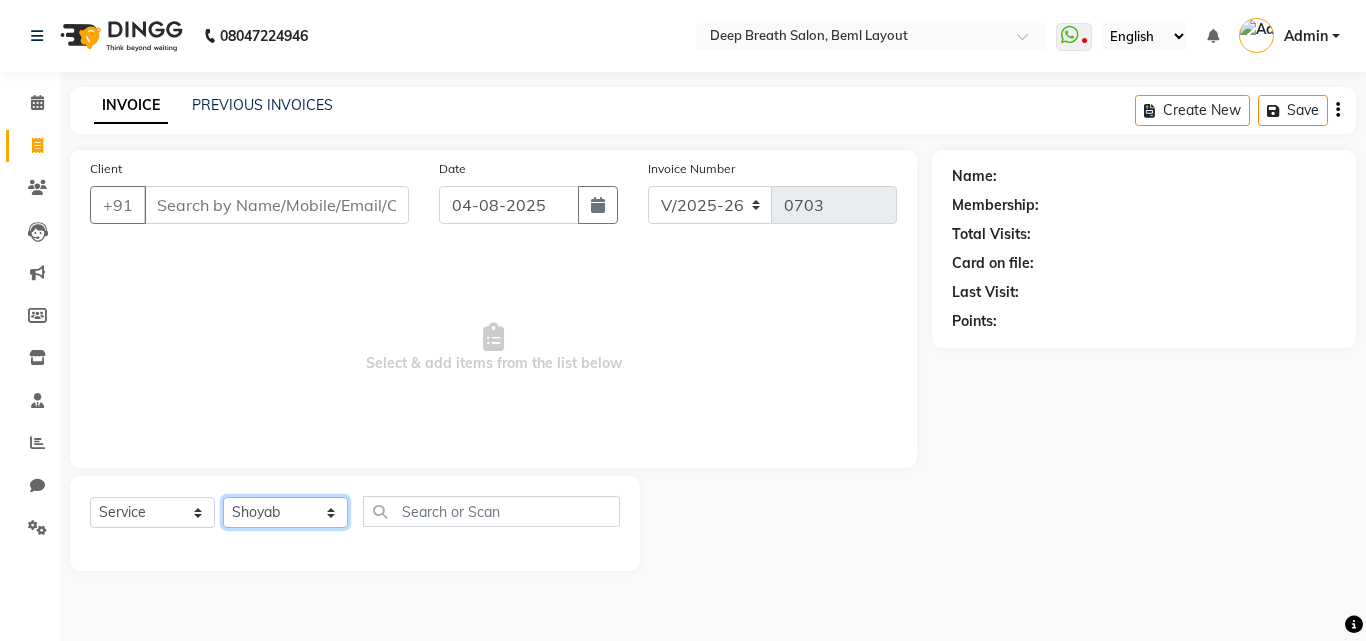 click on "Select Stylist Ali Gufran Gulfam Kalpana Munmun Roy Nagesh Pallavi Mam Pavithra H C Poonam priyana  Saffal Shoyab Sumitra" 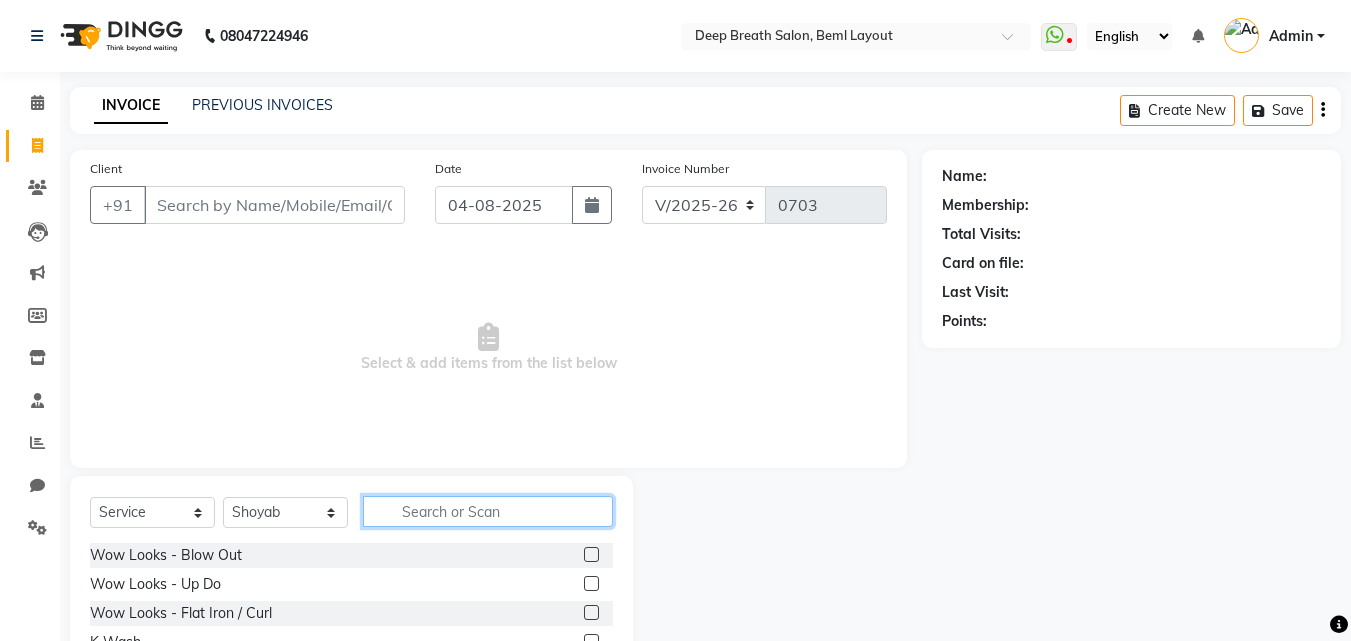 click 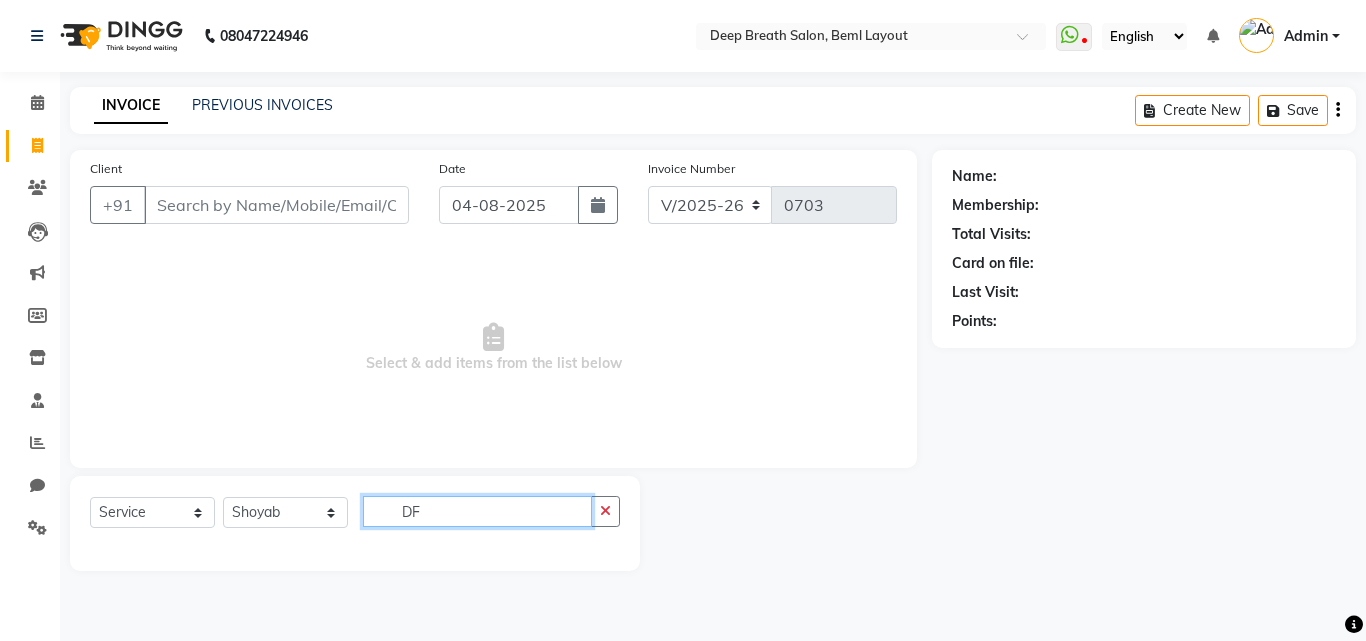 type on "D" 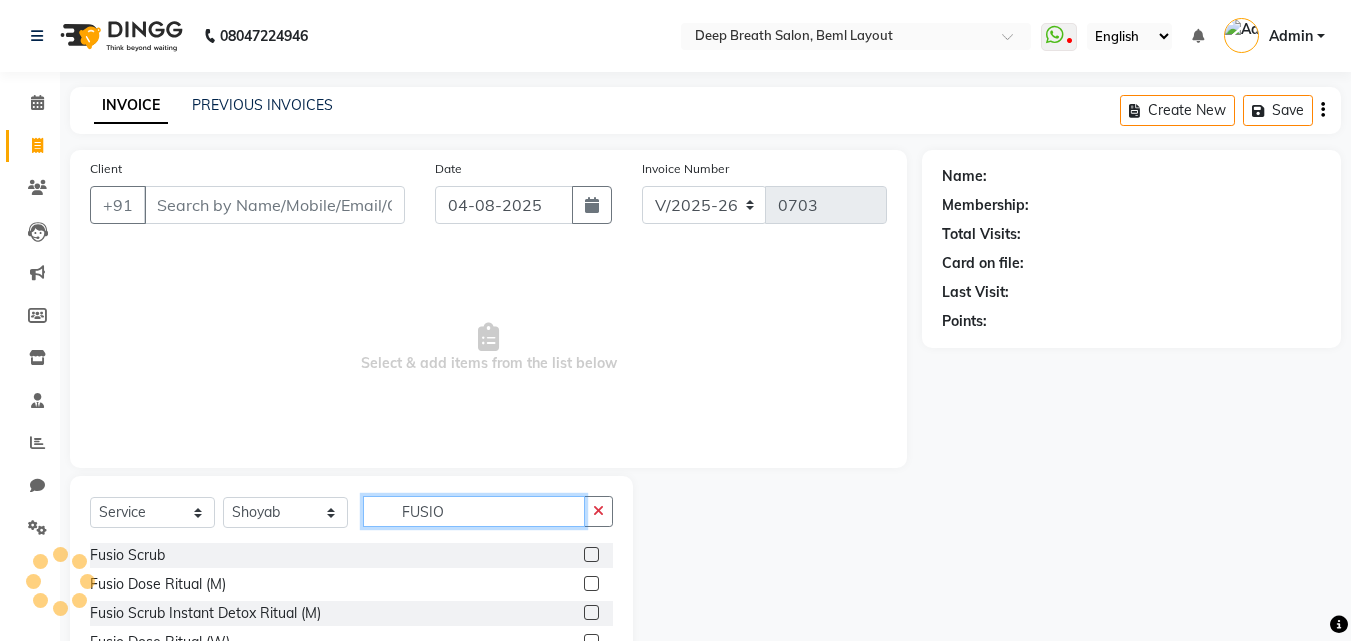 scroll, scrollTop: 100, scrollLeft: 0, axis: vertical 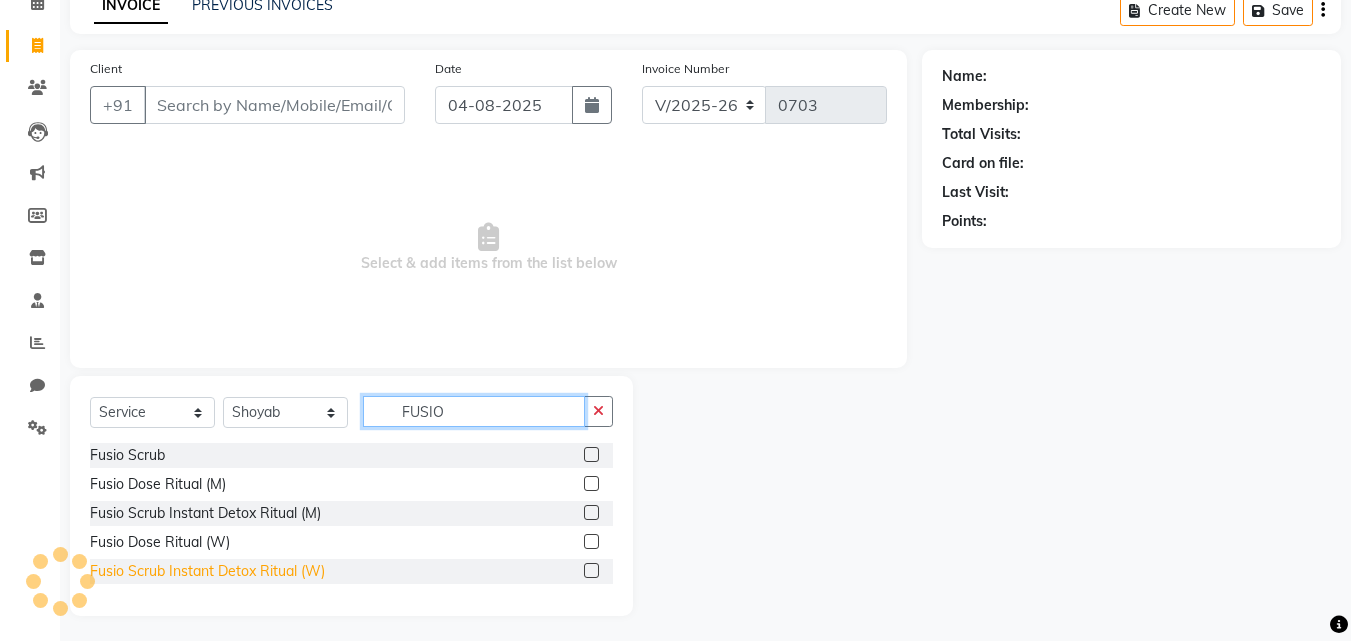 type on "FUSIO" 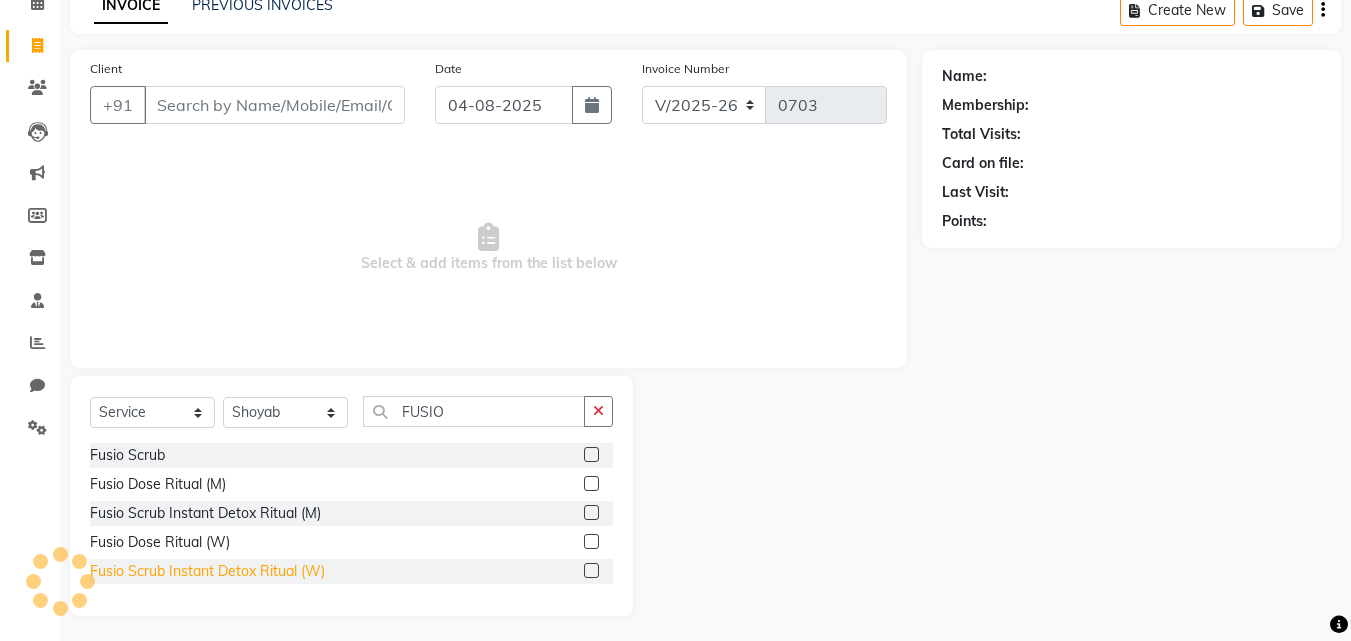 click on "Fusio Scrub Instant Detox Ritual (W)" 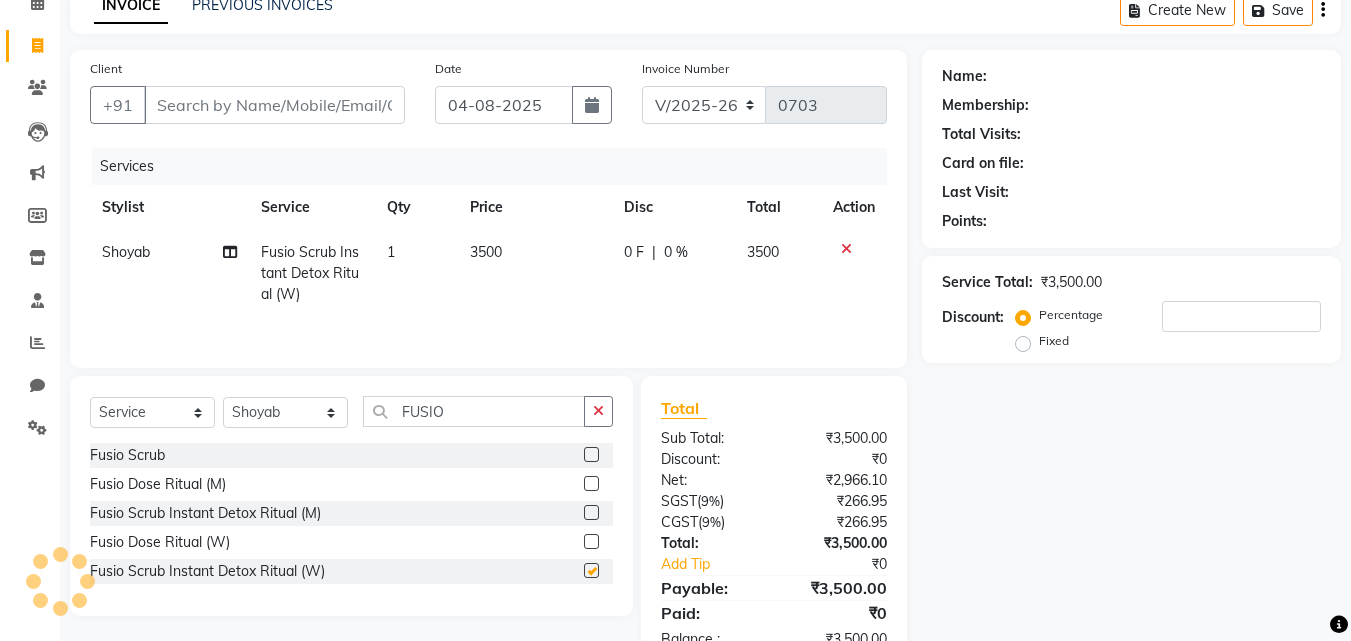 checkbox on "false" 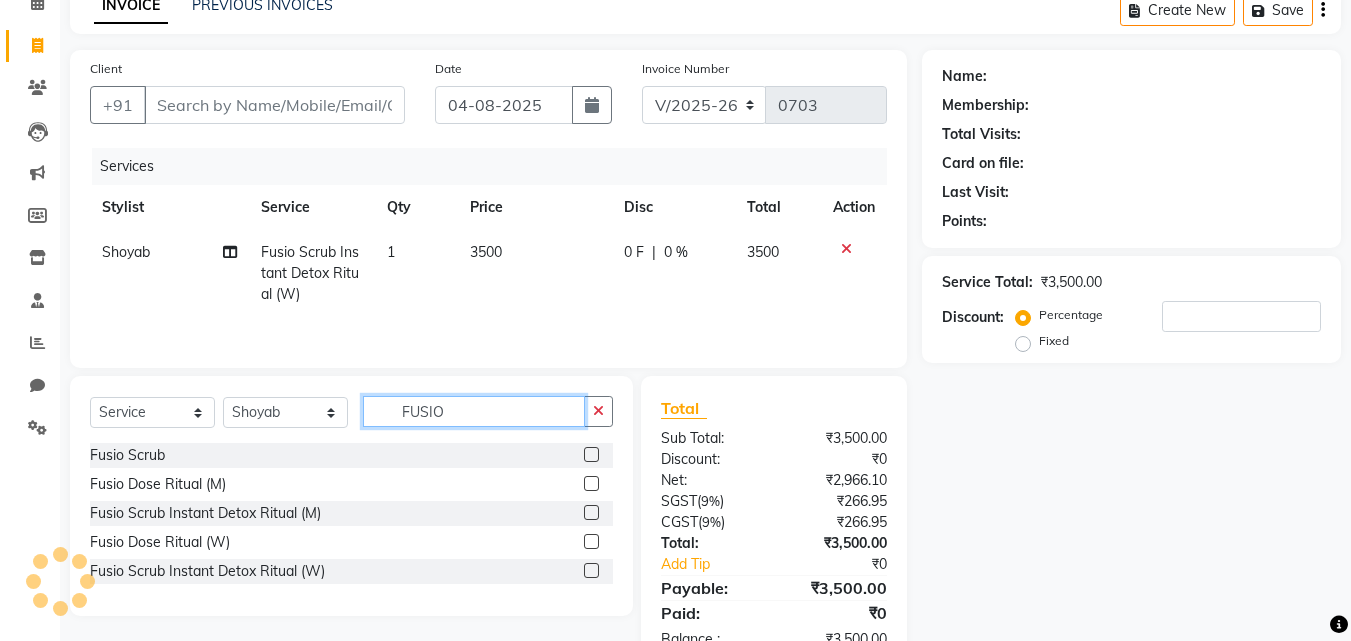 drag, startPoint x: 482, startPoint y: 402, endPoint x: 345, endPoint y: 413, distance: 137.4409 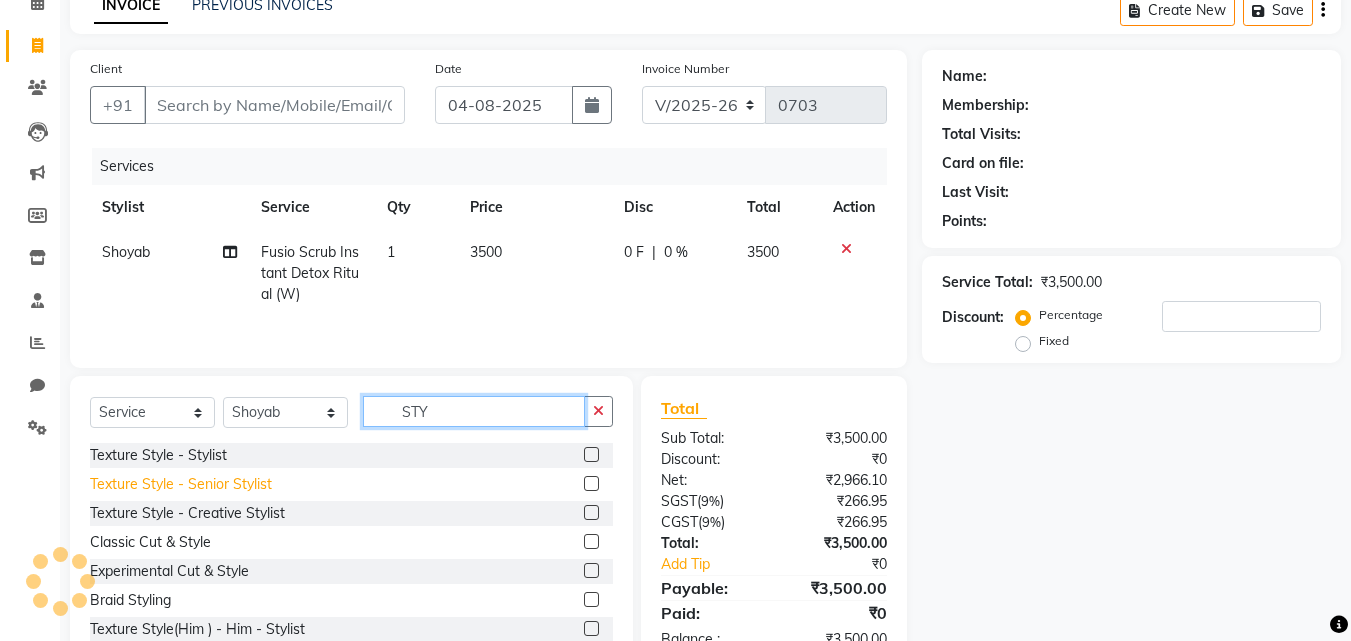 type on "STY" 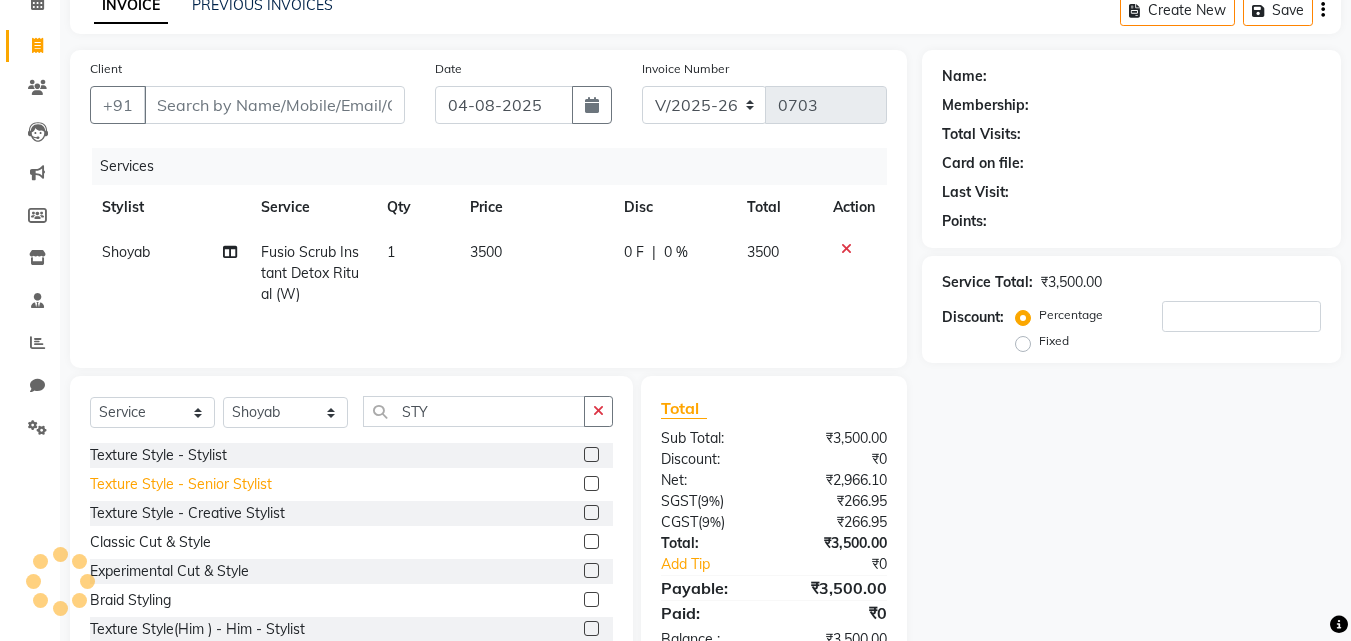 click on "Texture Style - Senior Stylist" 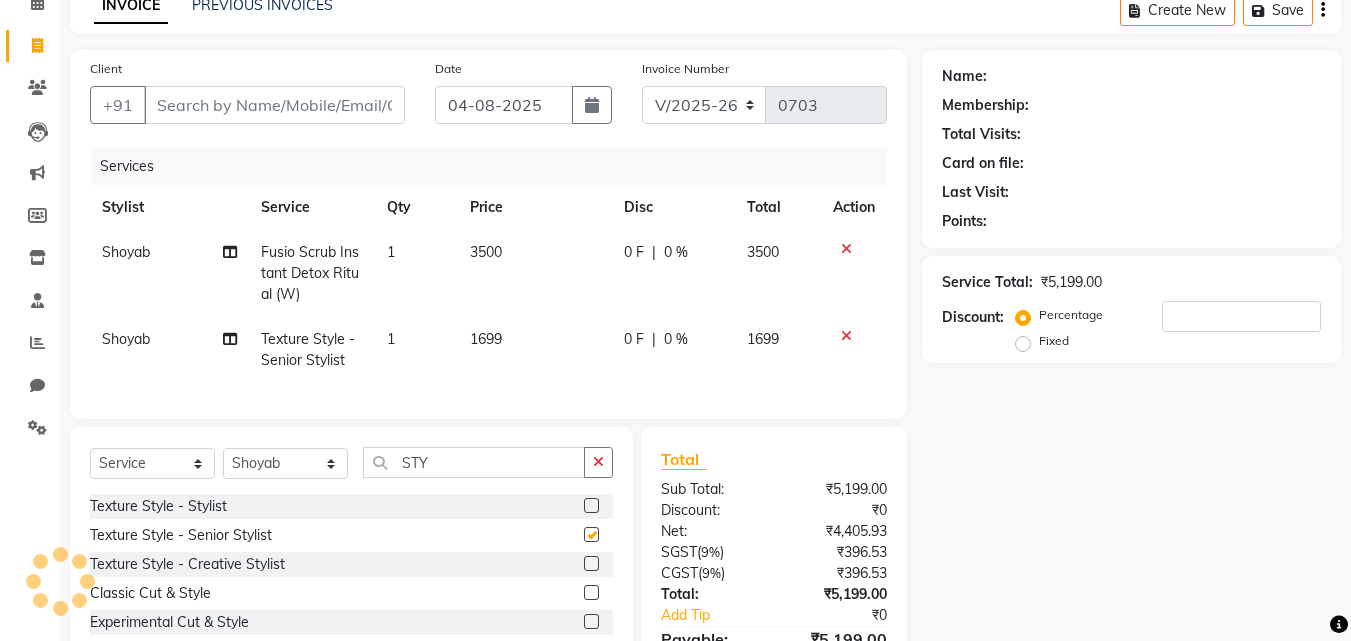 checkbox on "false" 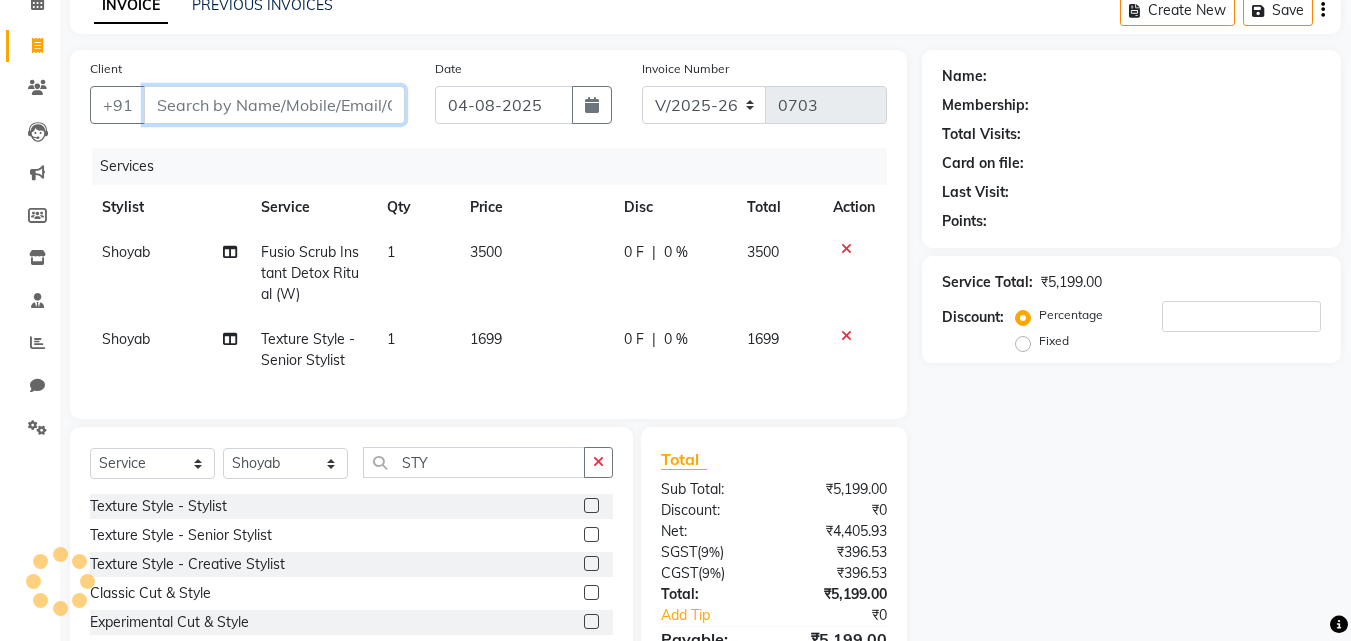 click on "Client" at bounding box center (274, 105) 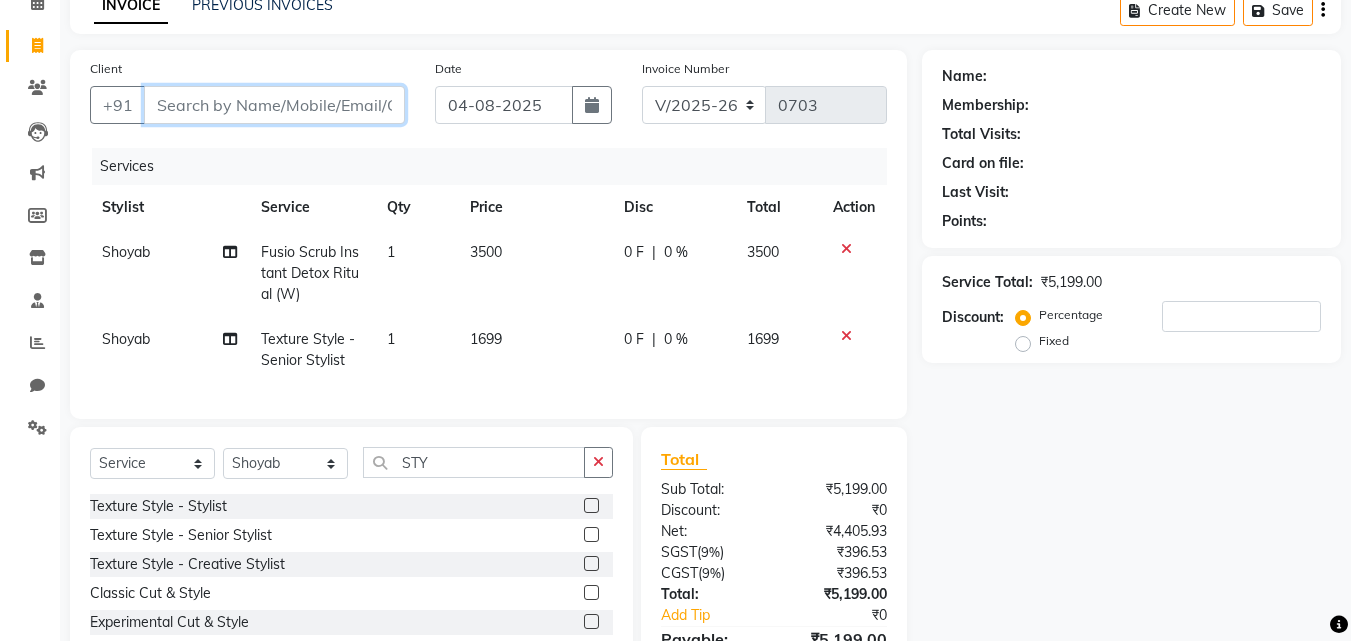 type on "7" 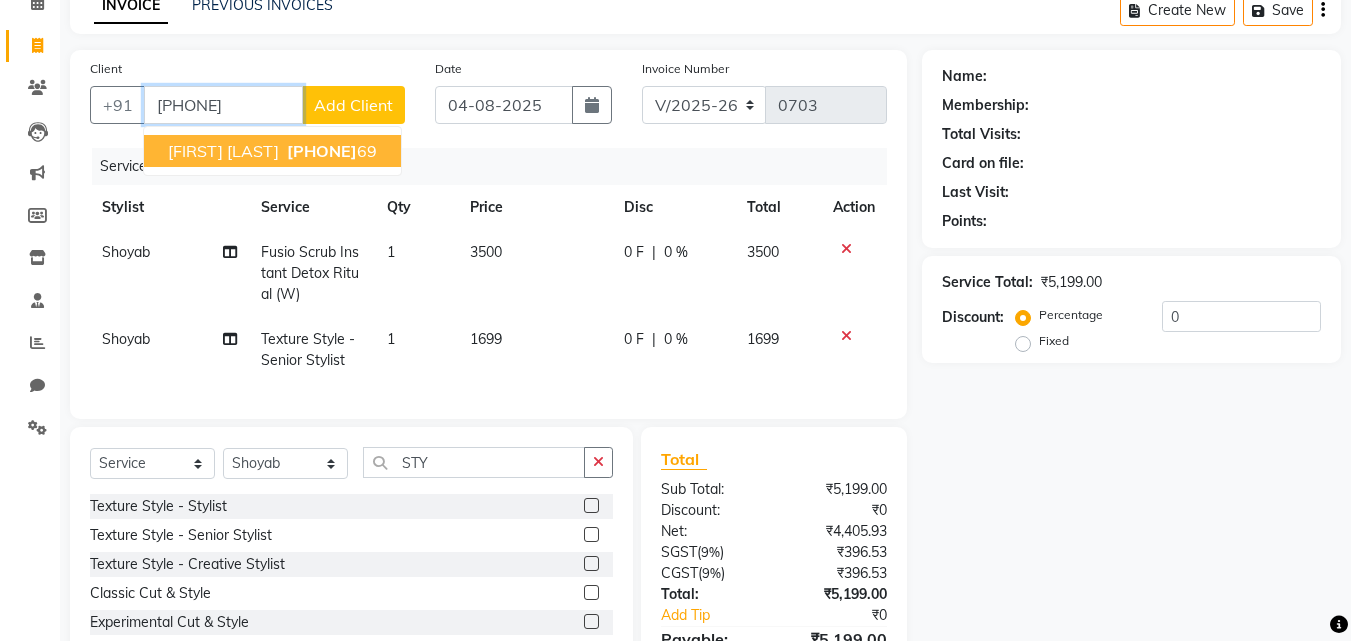 click on "78994911 69" at bounding box center [330, 151] 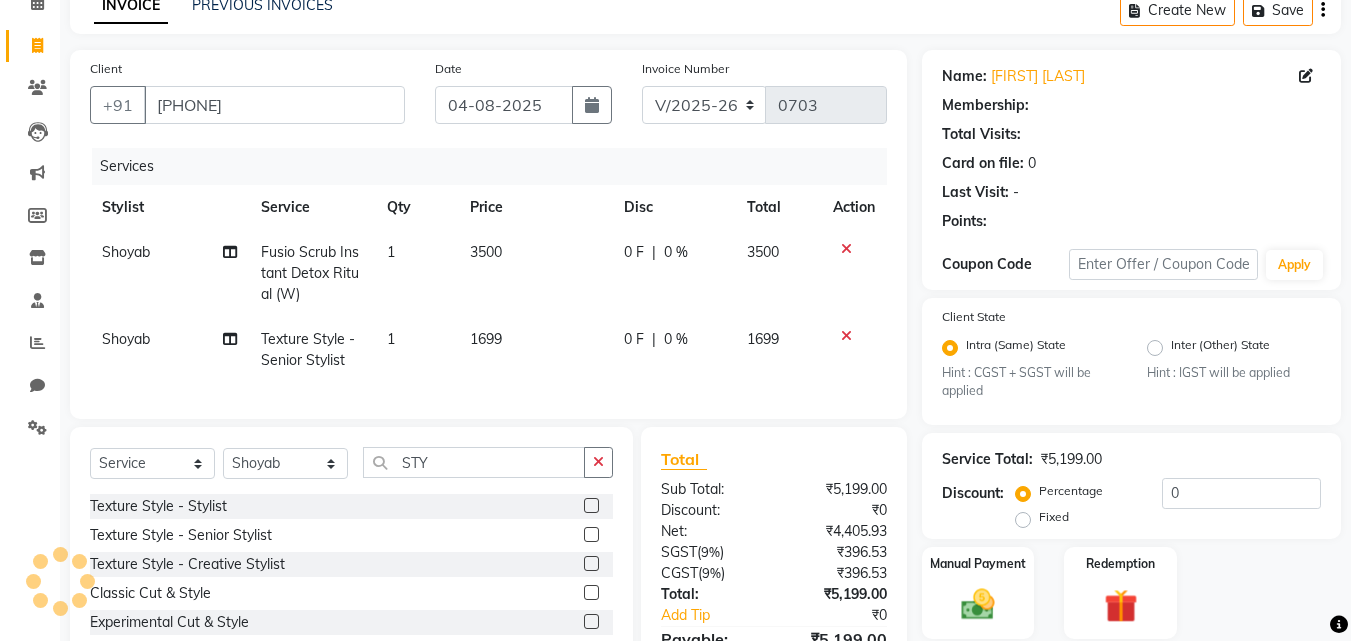 select on "1: Object" 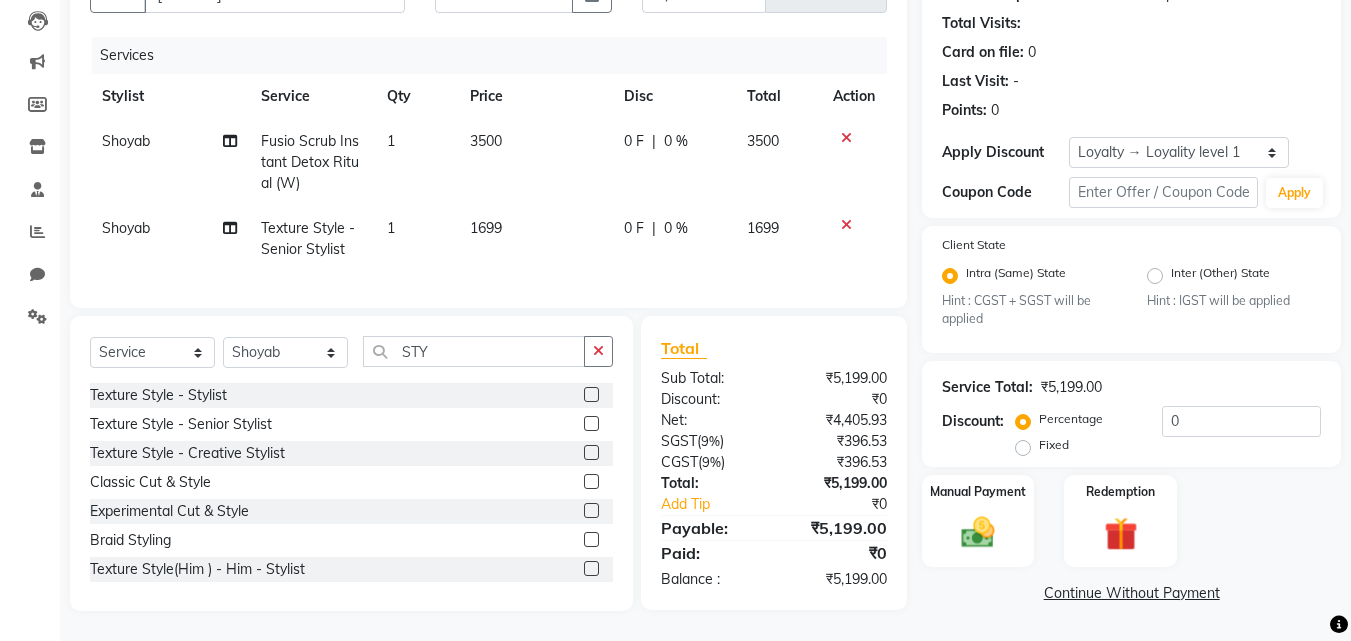 scroll, scrollTop: 226, scrollLeft: 0, axis: vertical 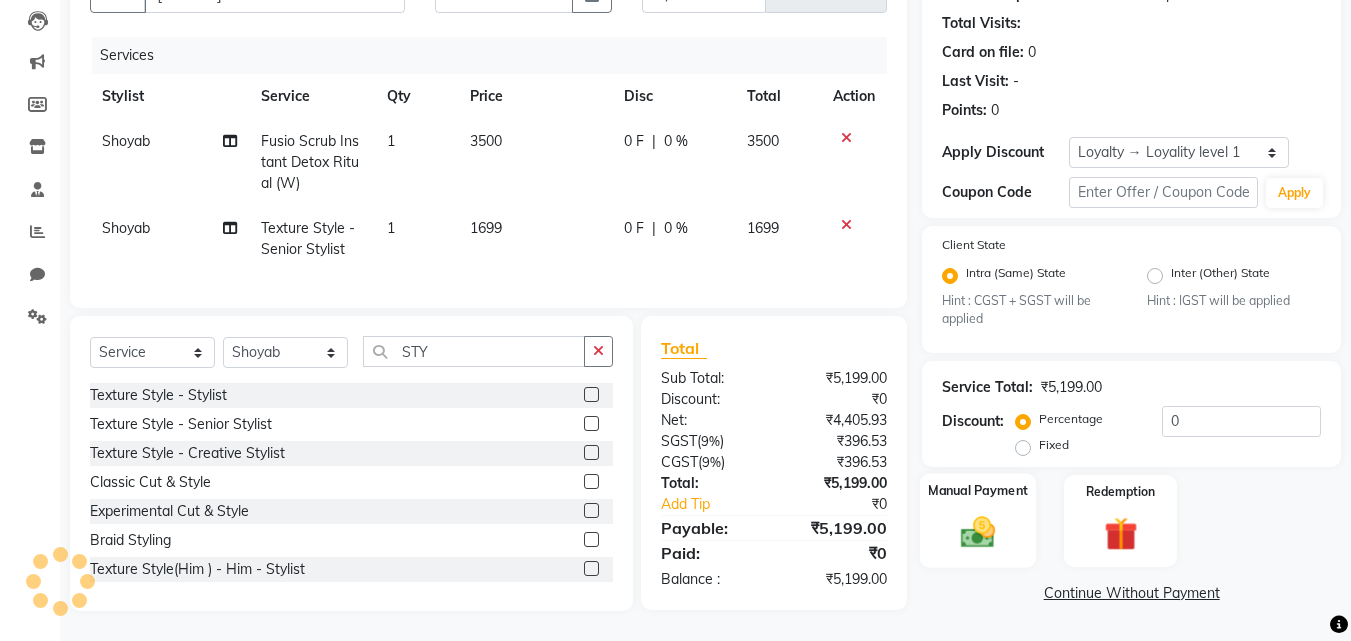 click on "Manual Payment" 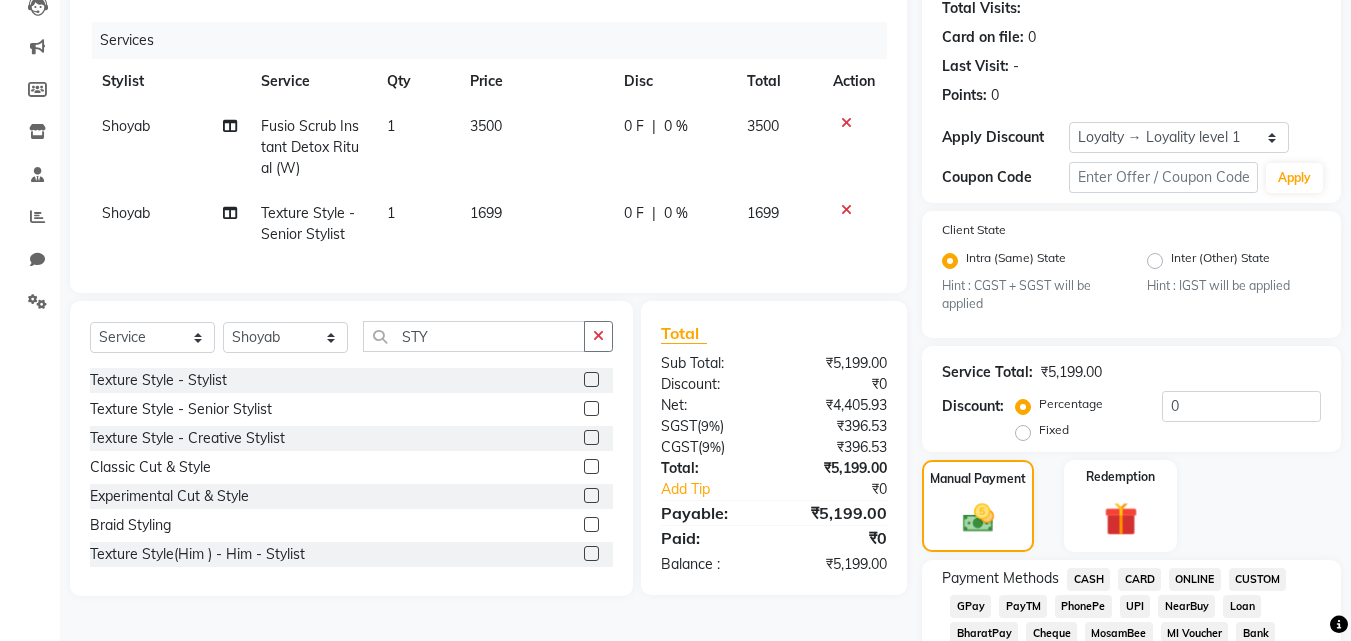 click on "CASH" 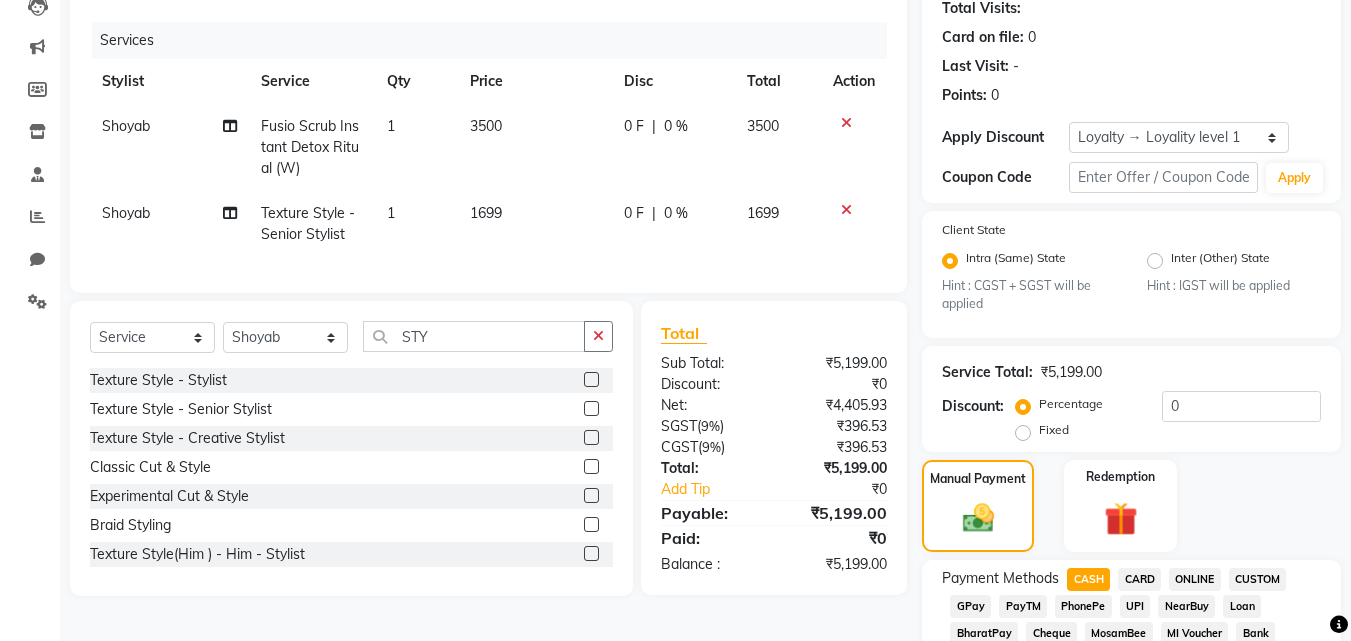 scroll, scrollTop: 926, scrollLeft: 0, axis: vertical 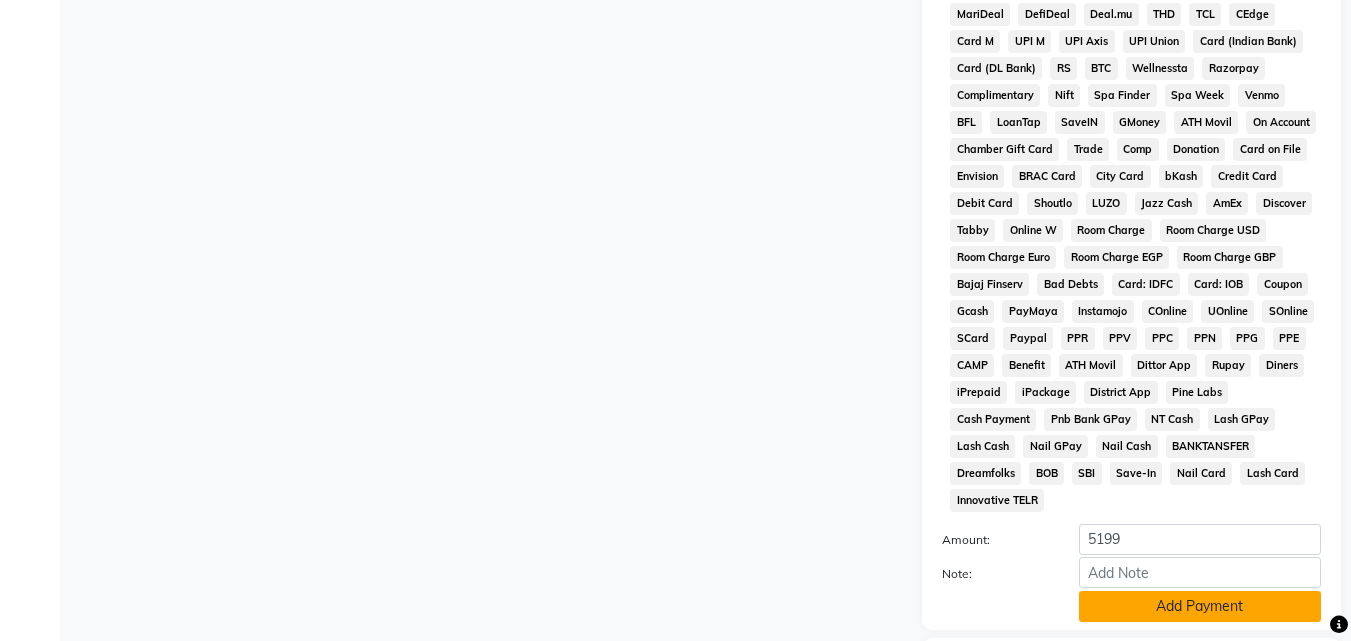 click on "Add Payment" 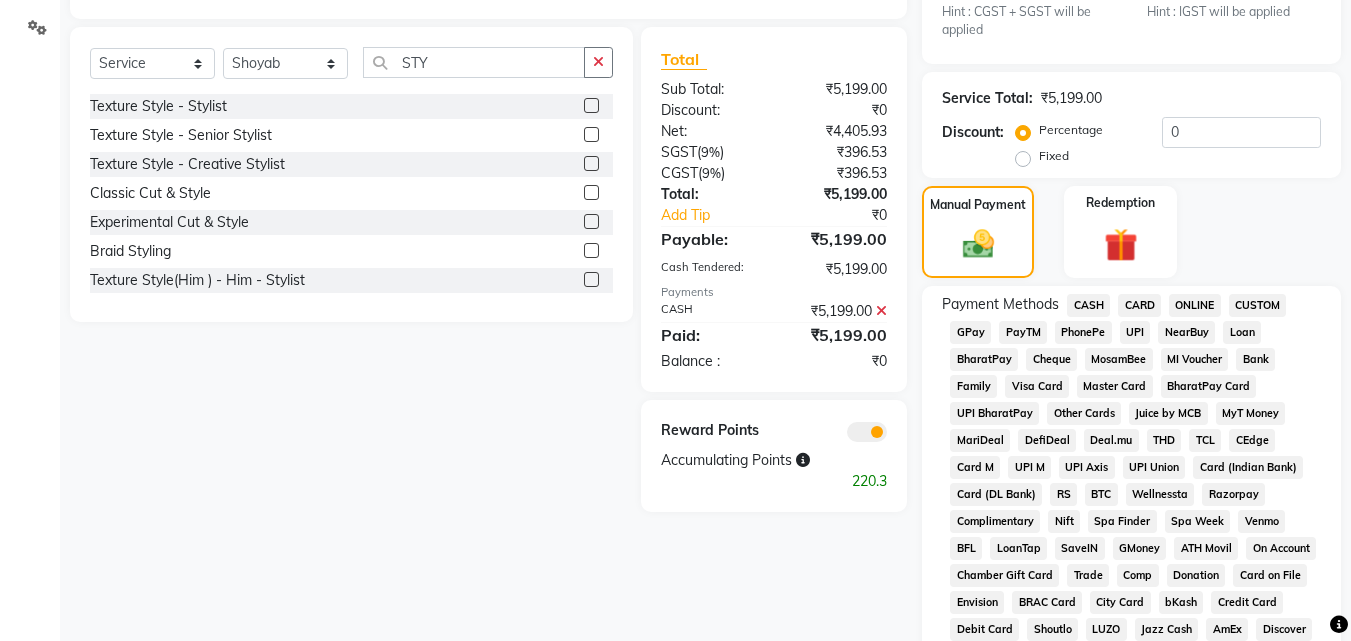 scroll, scrollTop: 1042, scrollLeft: 0, axis: vertical 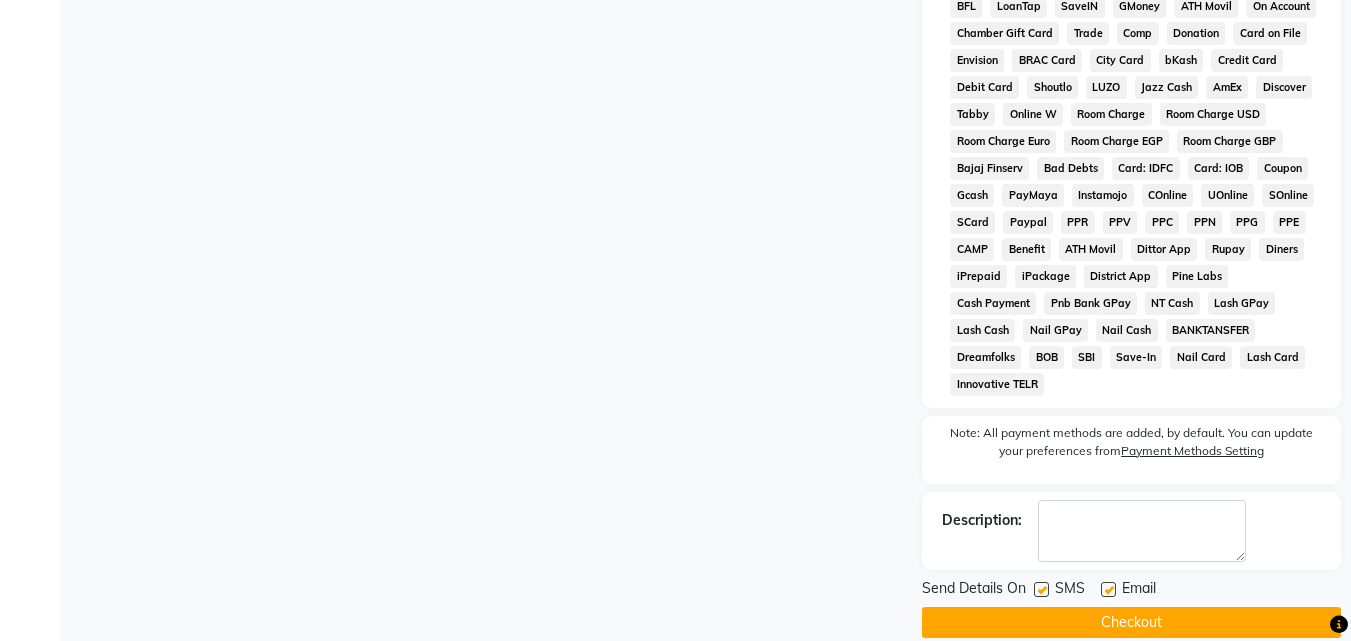 click on "Checkout" 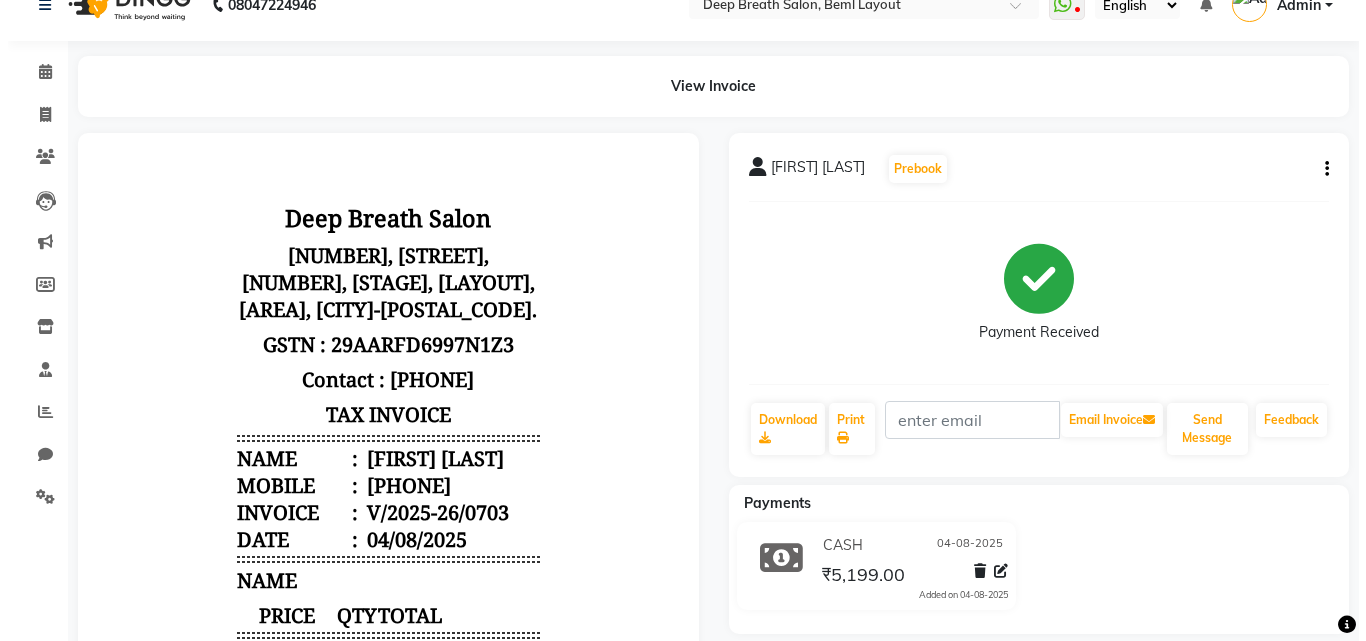 scroll, scrollTop: 0, scrollLeft: 0, axis: both 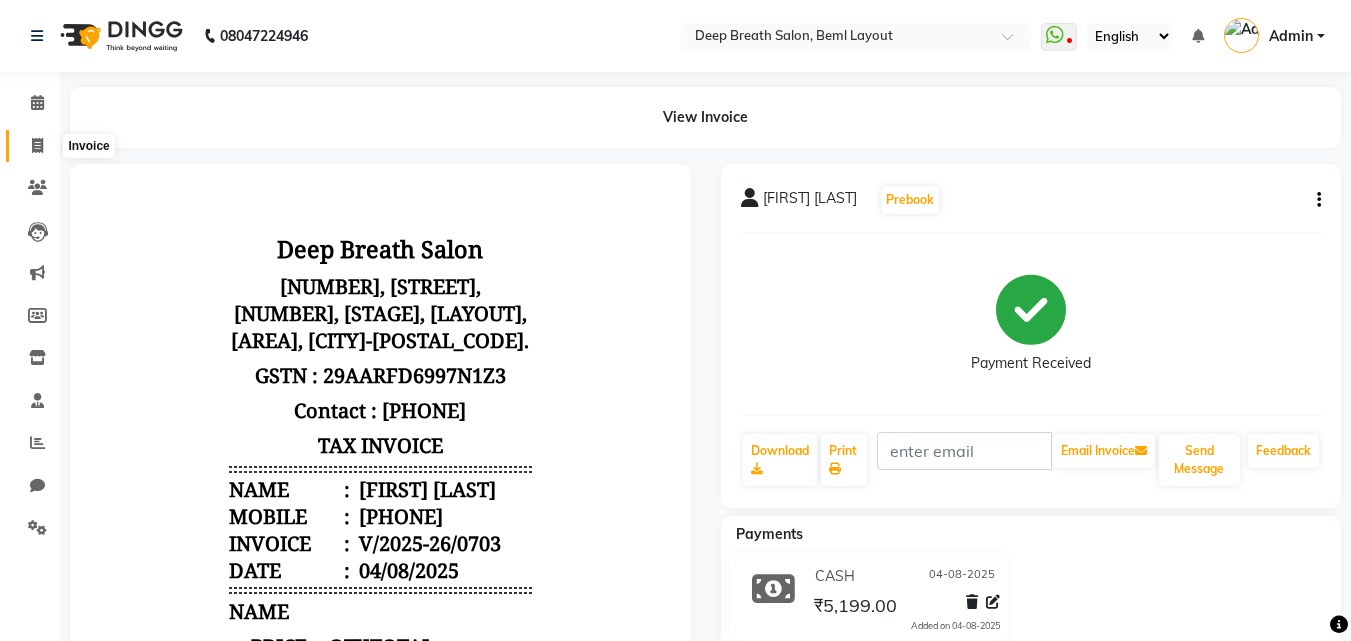 click 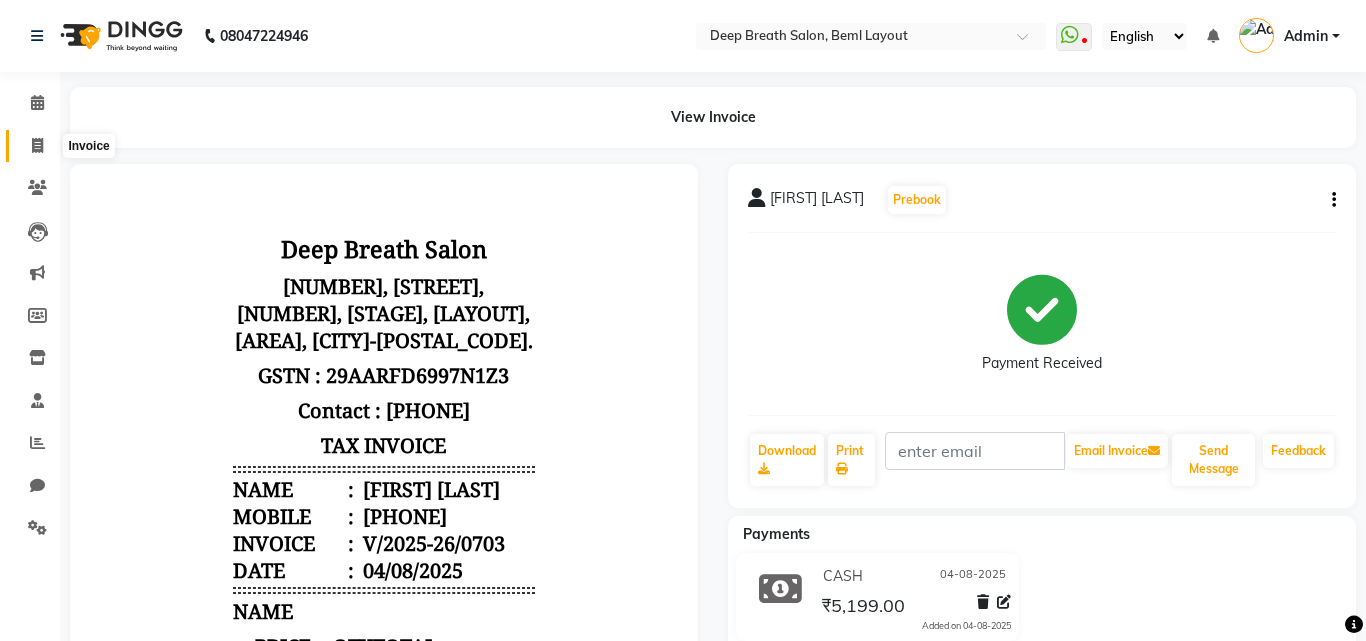 select on "service" 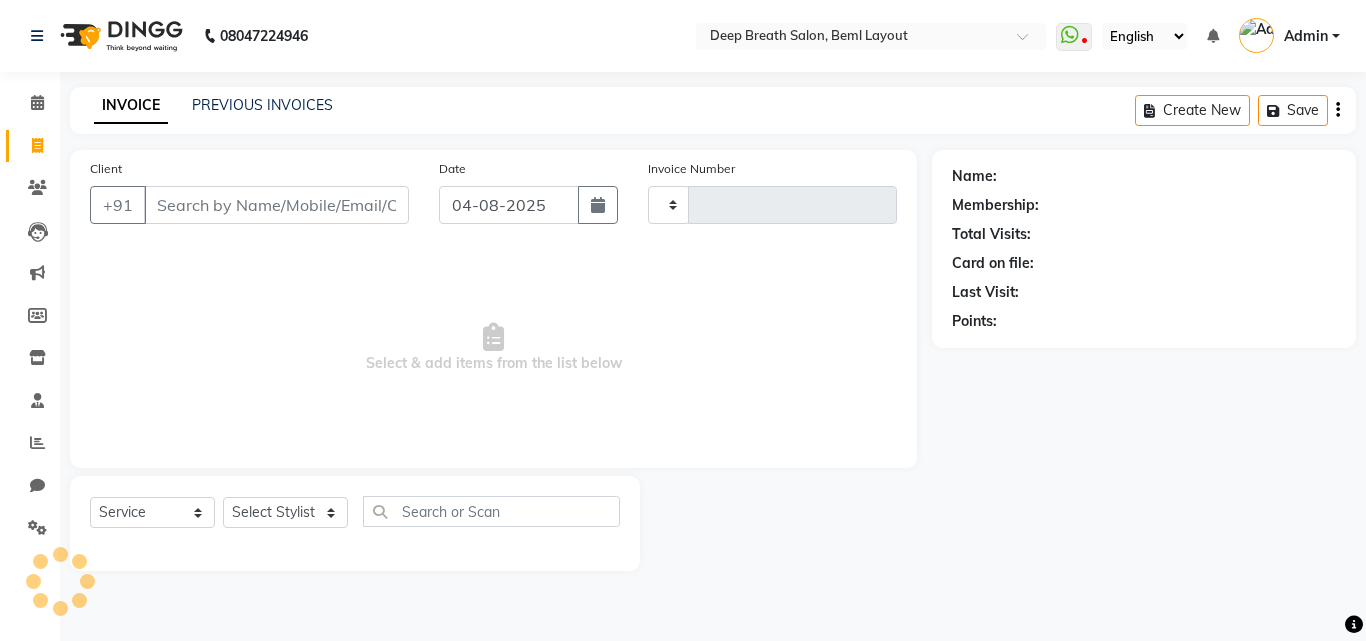 type on "0704" 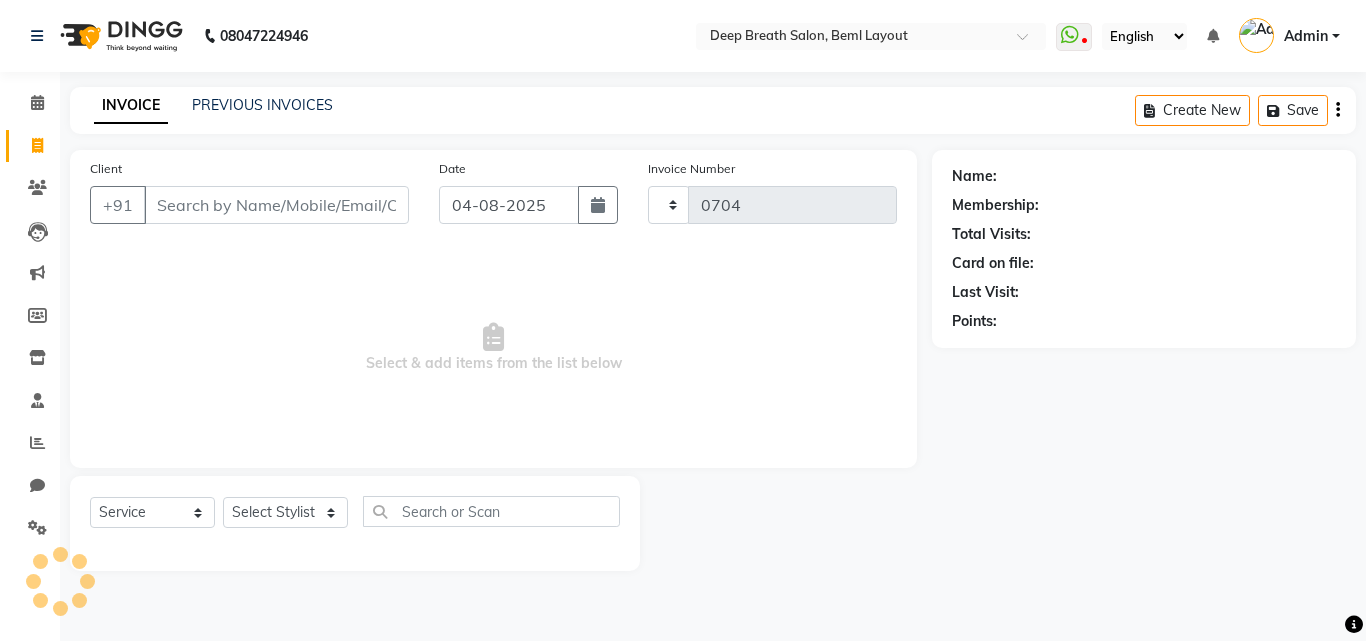 select on "4101" 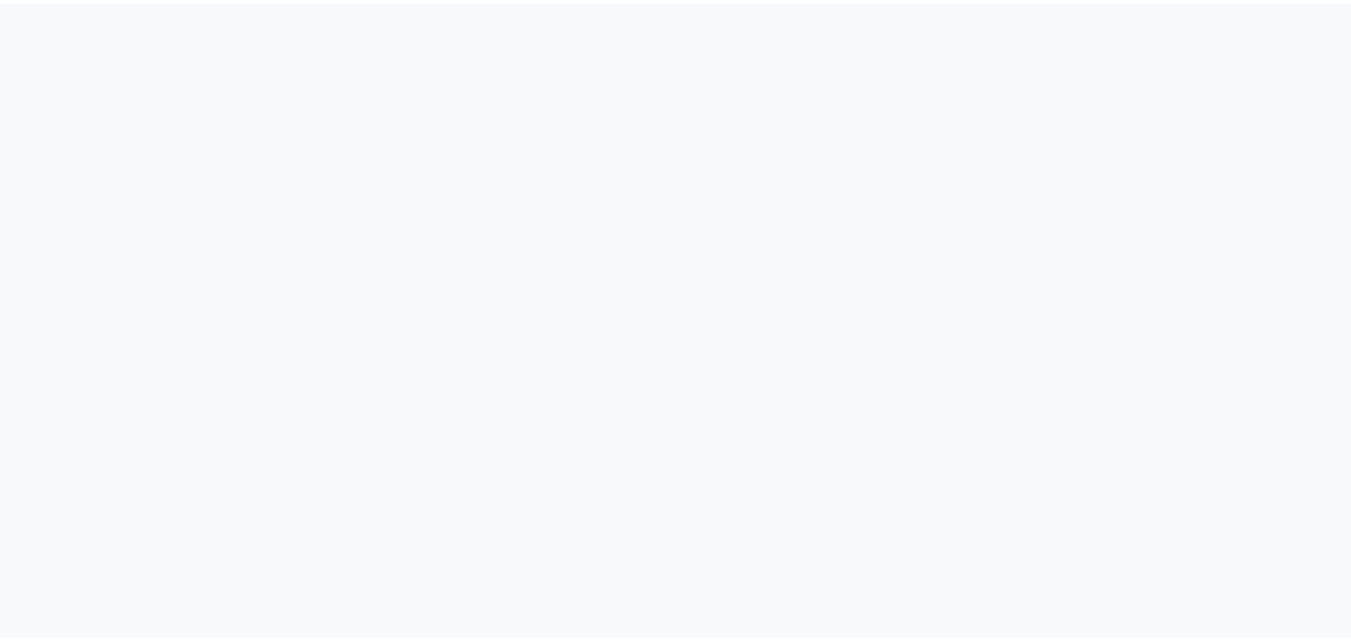 scroll, scrollTop: 0, scrollLeft: 0, axis: both 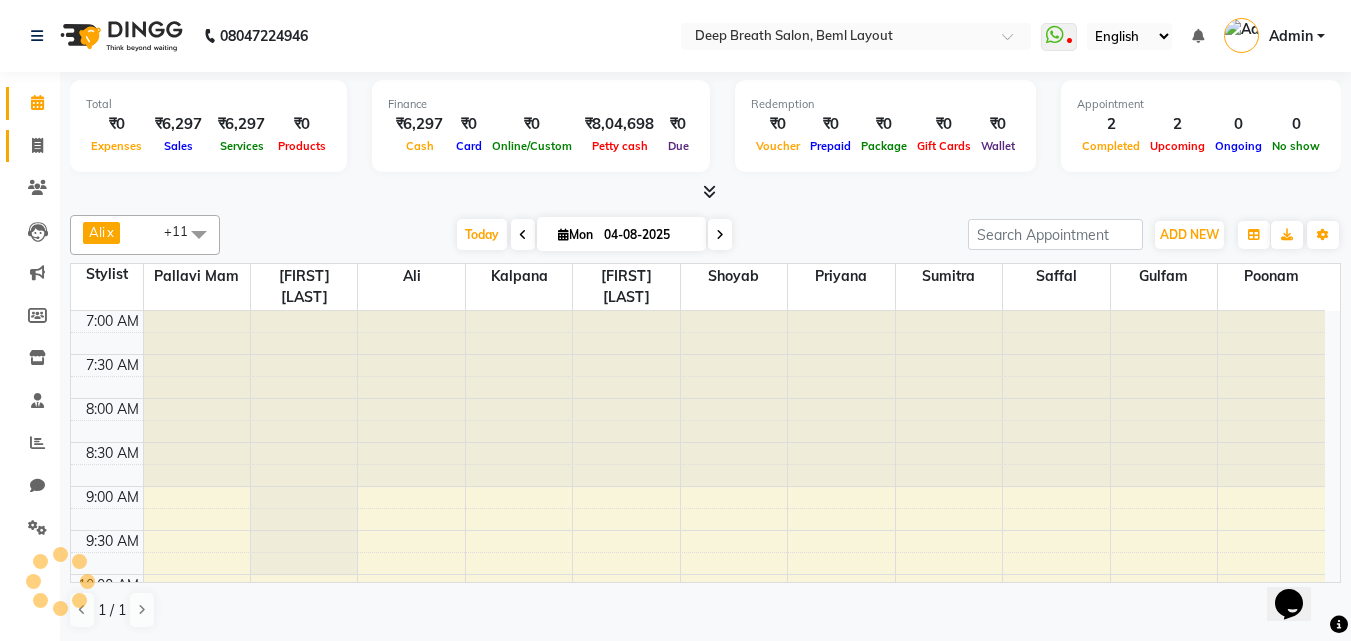 click on "Invoice" 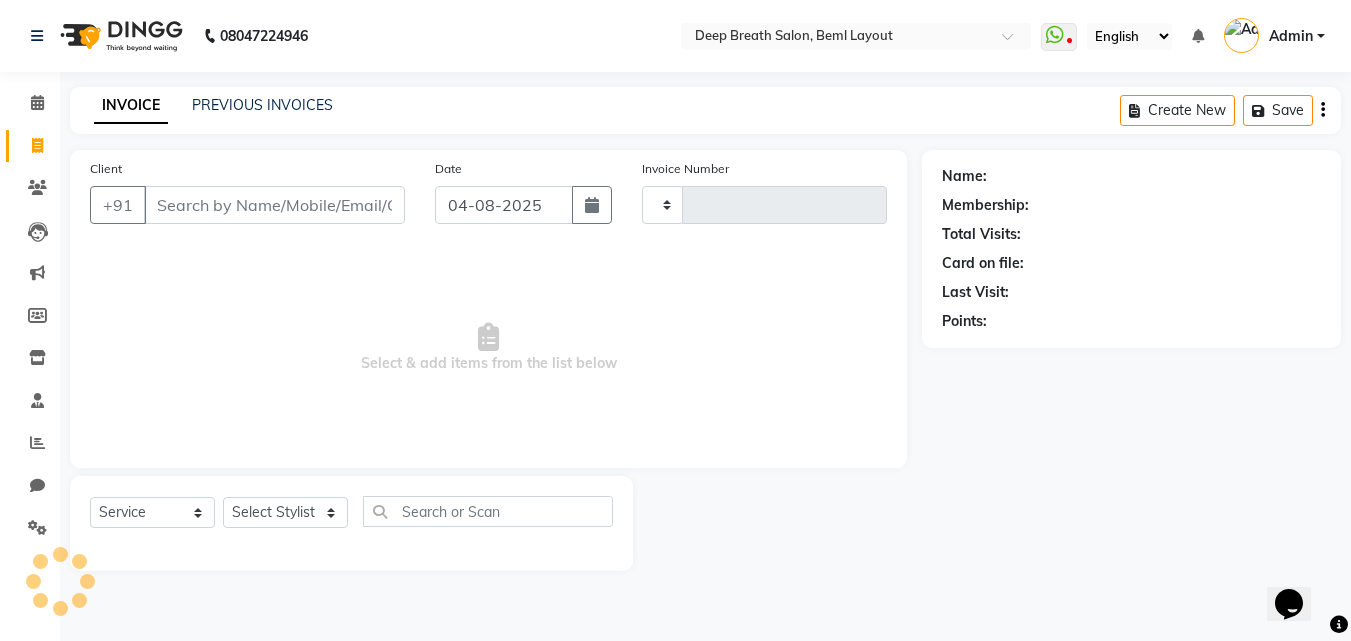 type on "0704" 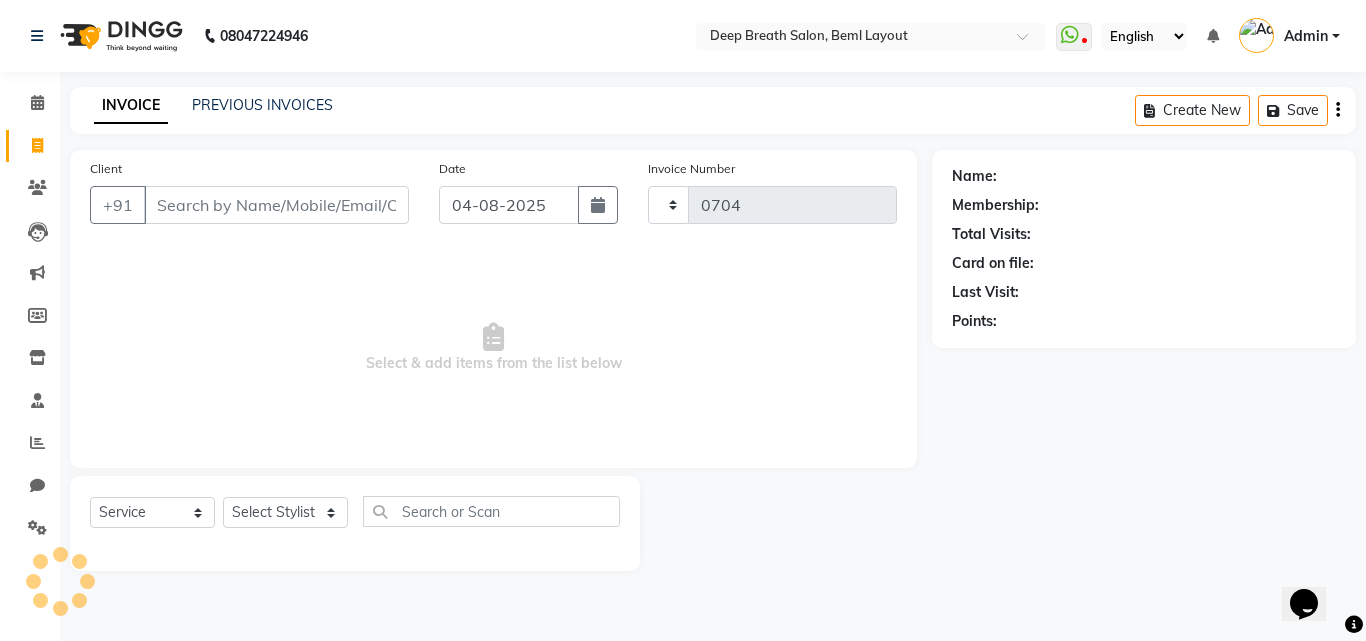 select on "4101" 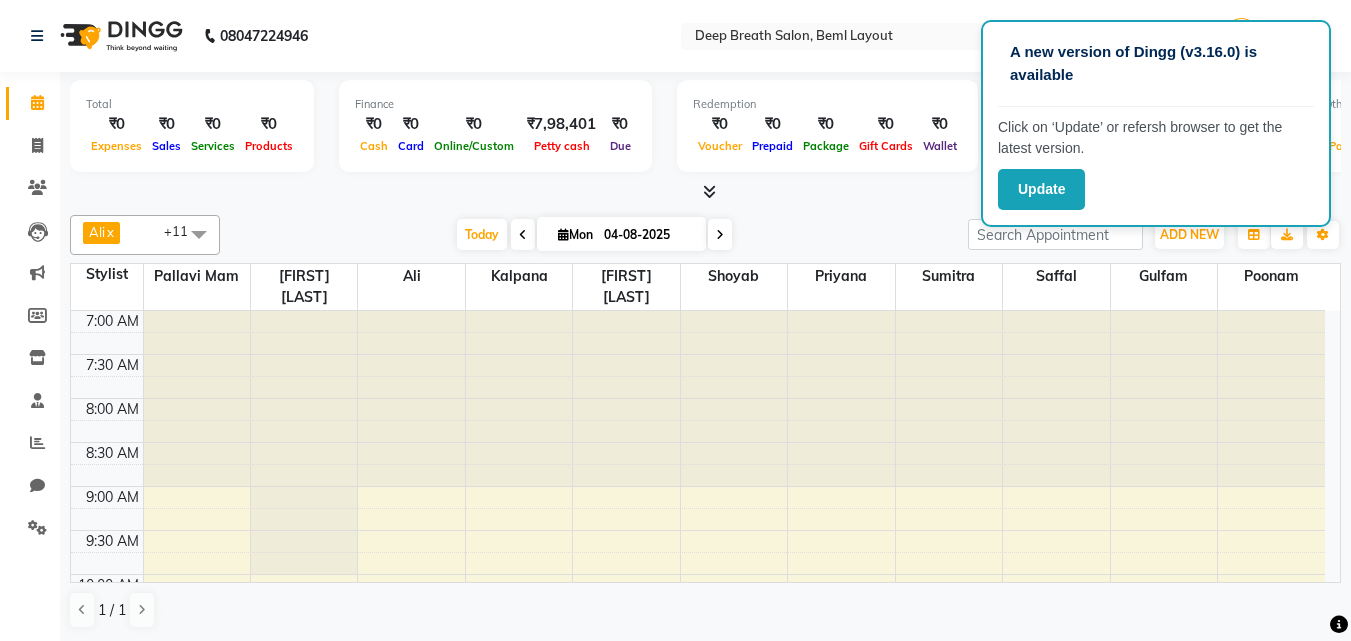 scroll, scrollTop: 0, scrollLeft: 0, axis: both 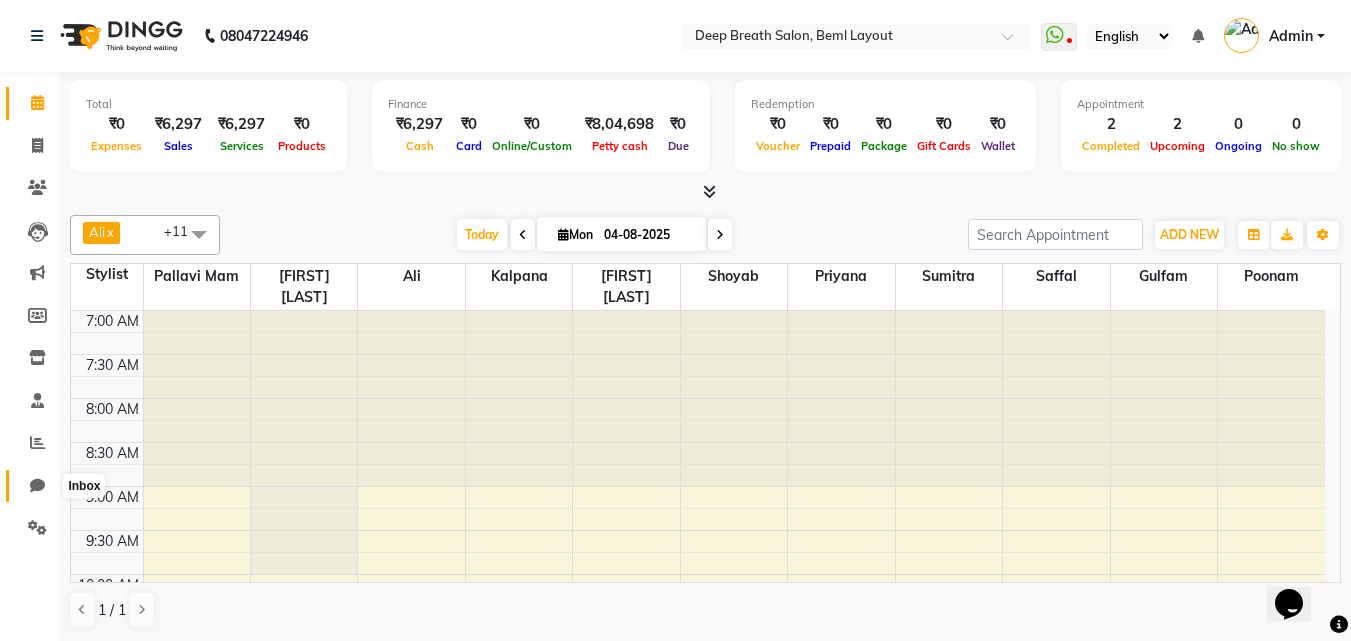 click 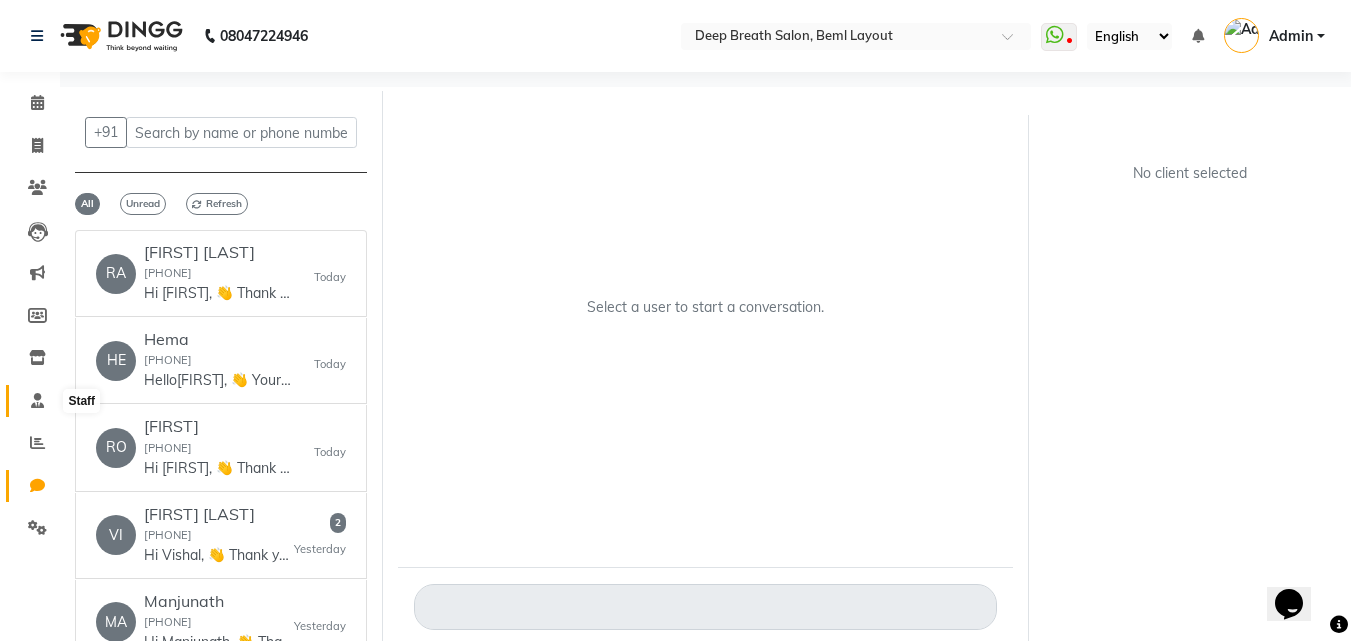 click 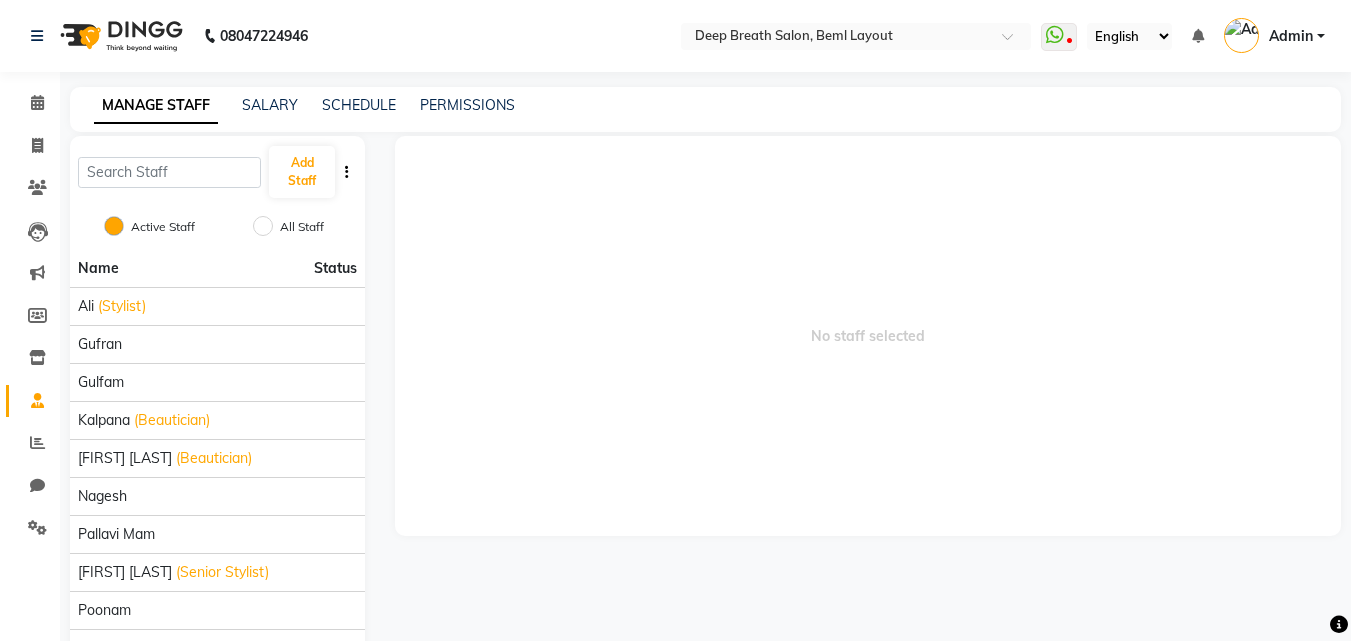 click on "All Staff" 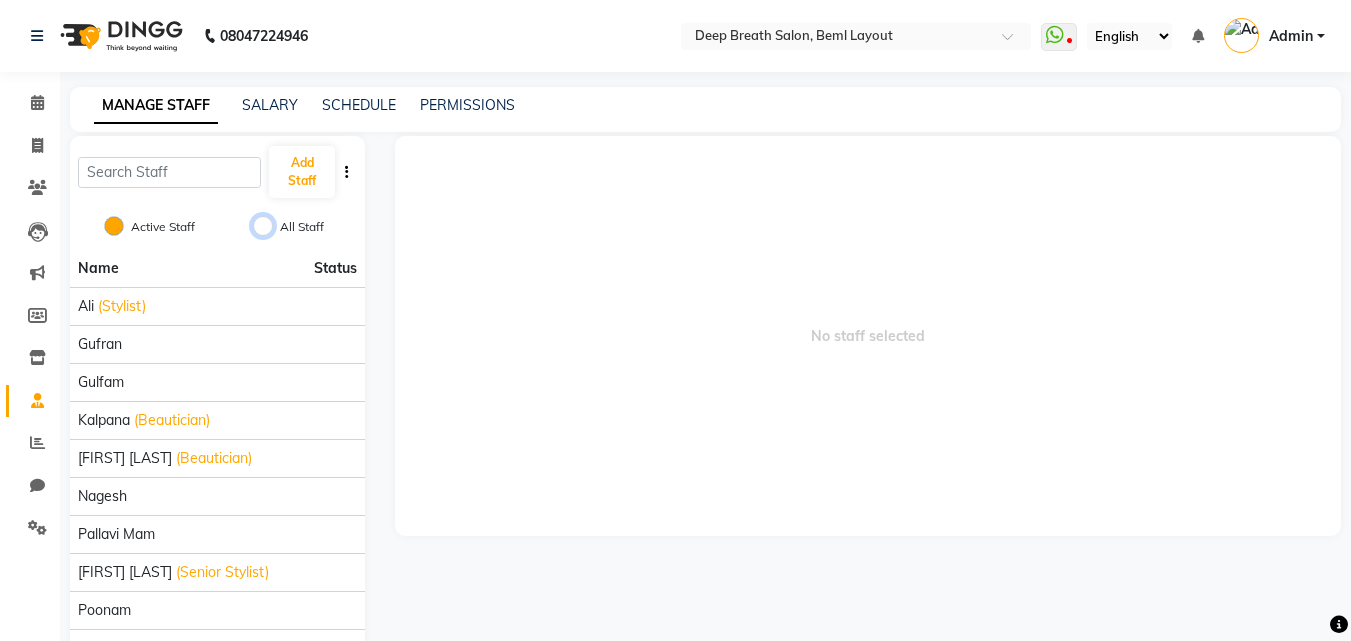 click on "All Staff" at bounding box center [263, 226] 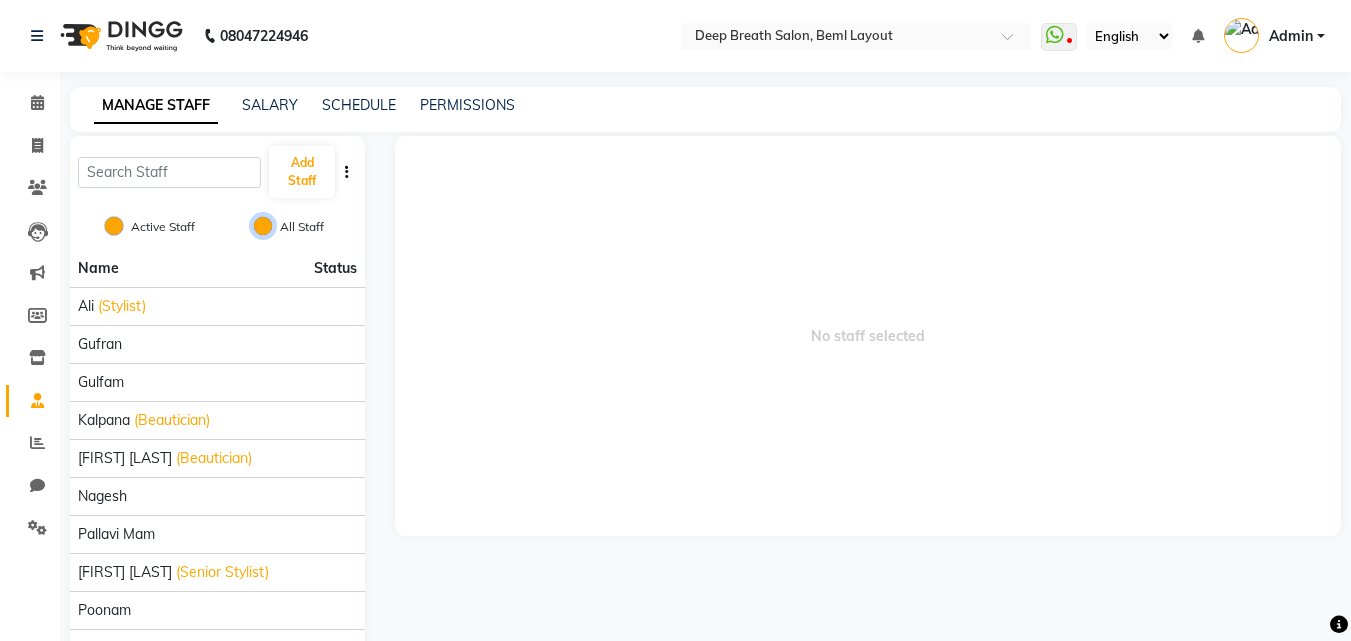 radio on "false" 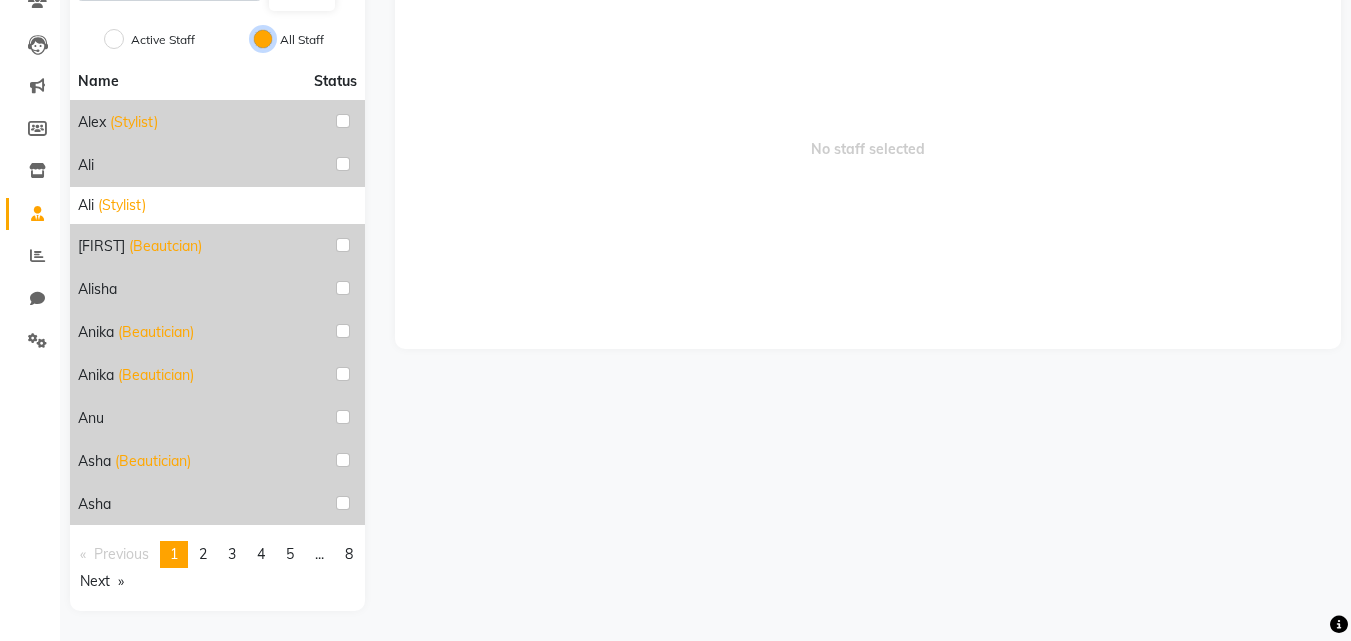 scroll, scrollTop: 0, scrollLeft: 0, axis: both 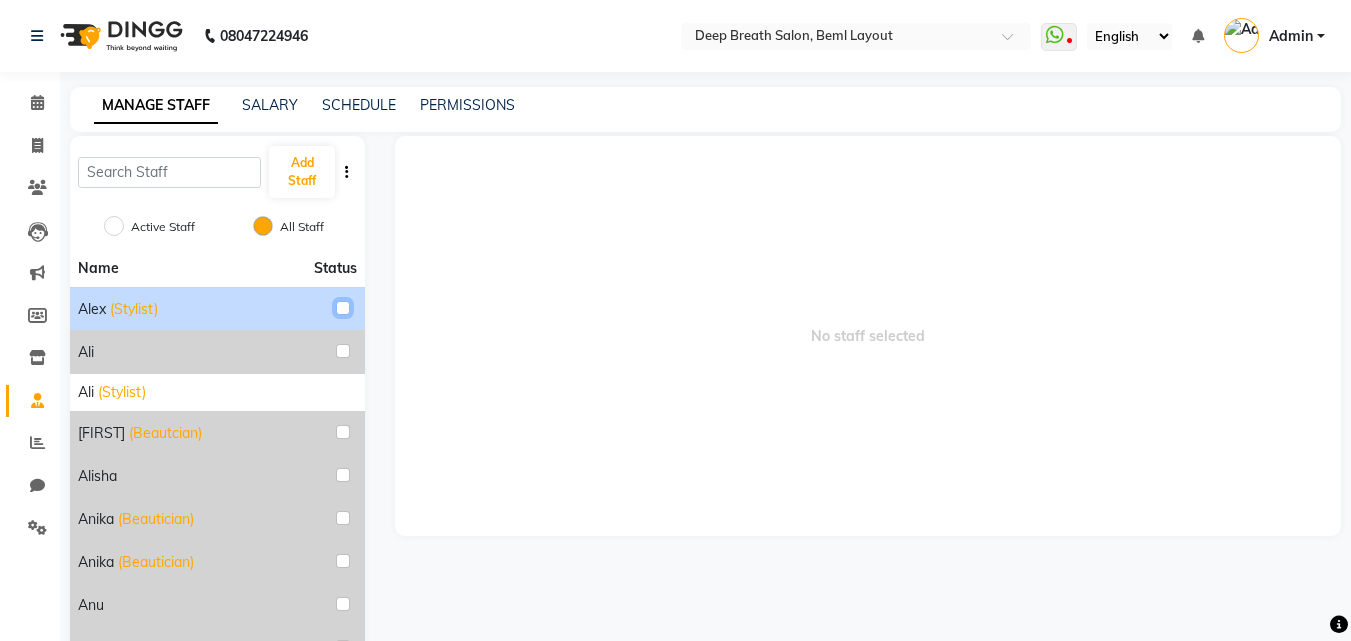click at bounding box center [343, 308] 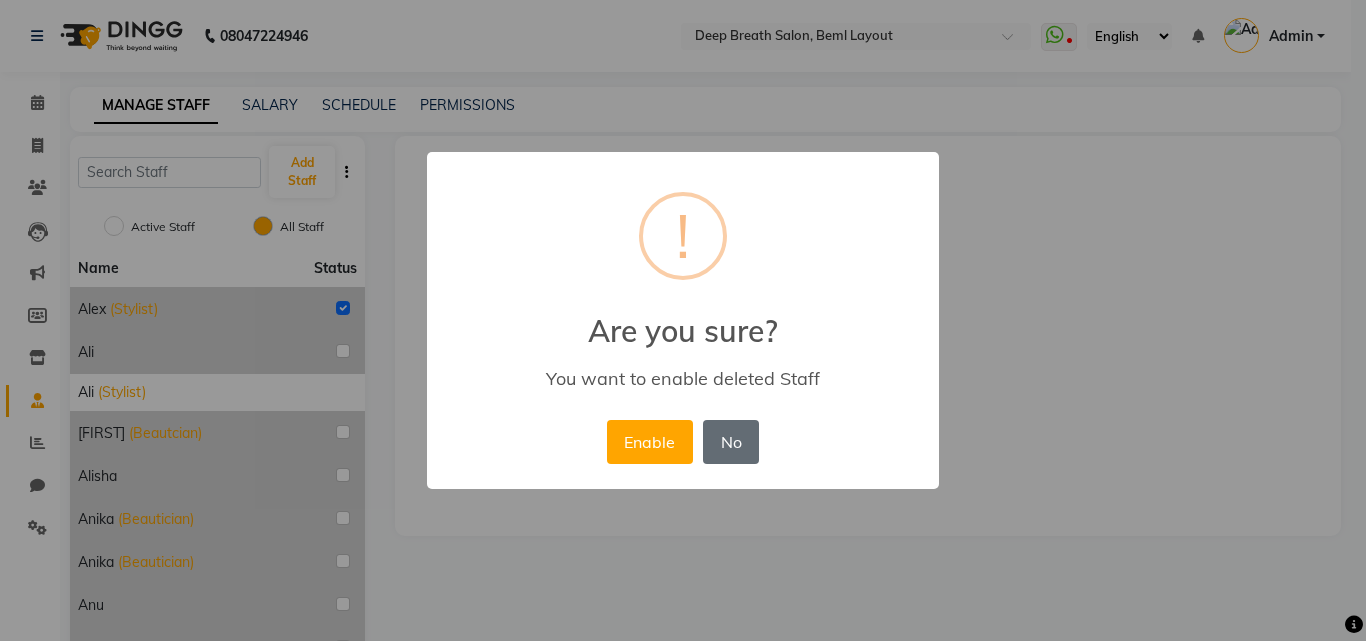 click on "No" at bounding box center [731, 442] 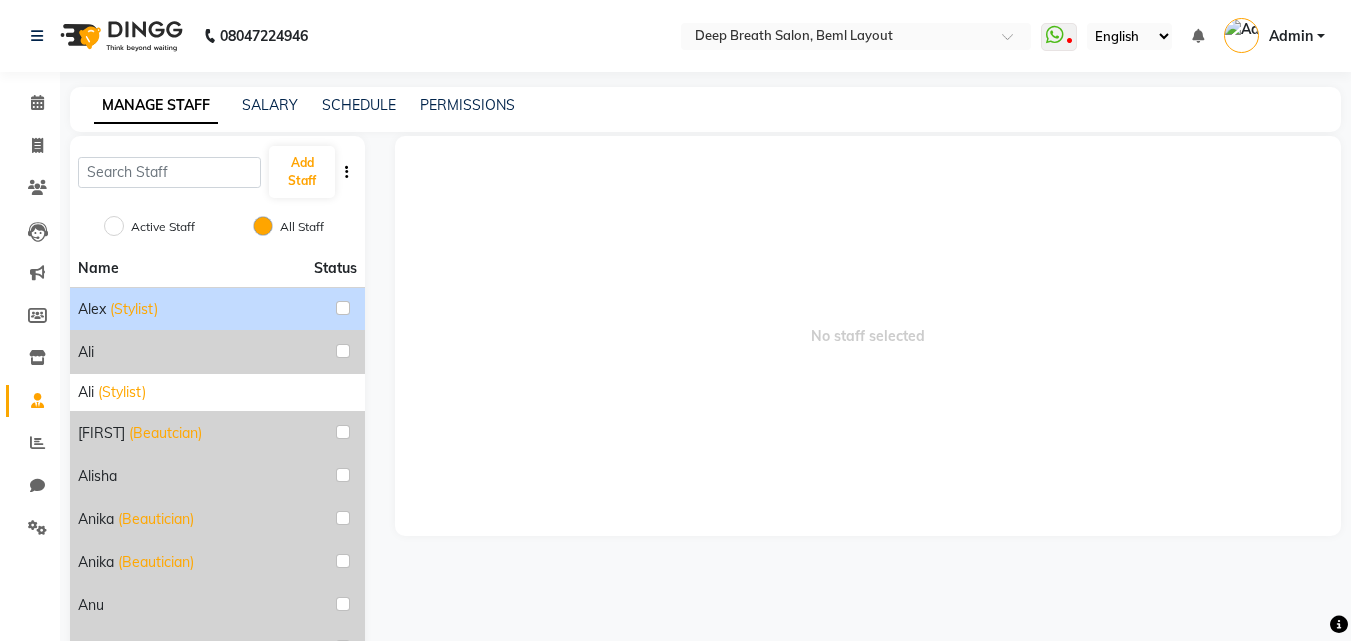 drag, startPoint x: 351, startPoint y: 309, endPoint x: 339, endPoint y: 309, distance: 12 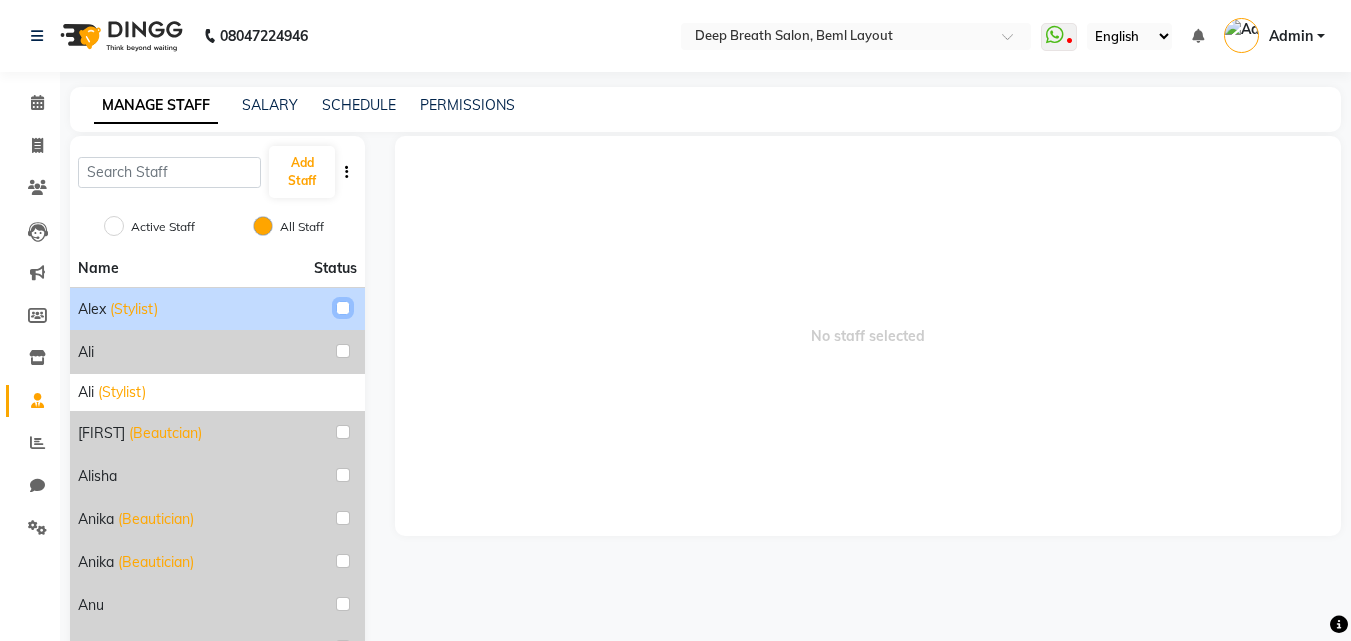 click at bounding box center (343, 308) 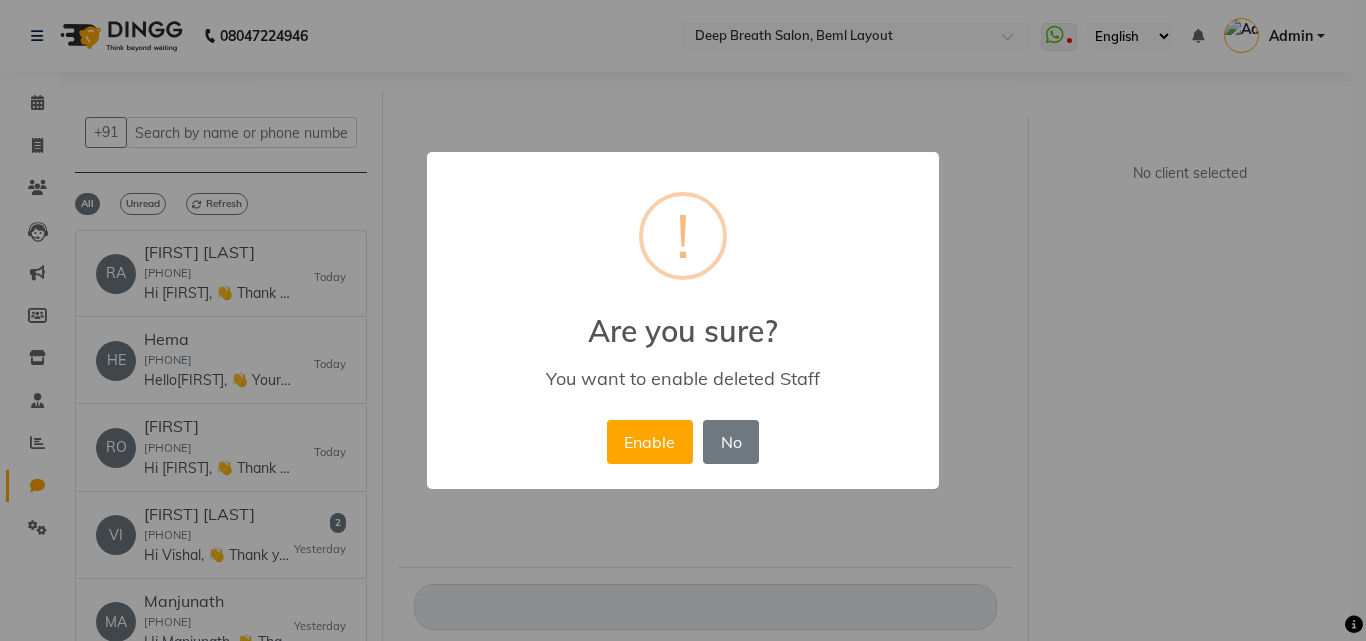 click on "× ! Are you sure? You want to enable deleted Staff Enable No No" at bounding box center (683, 320) 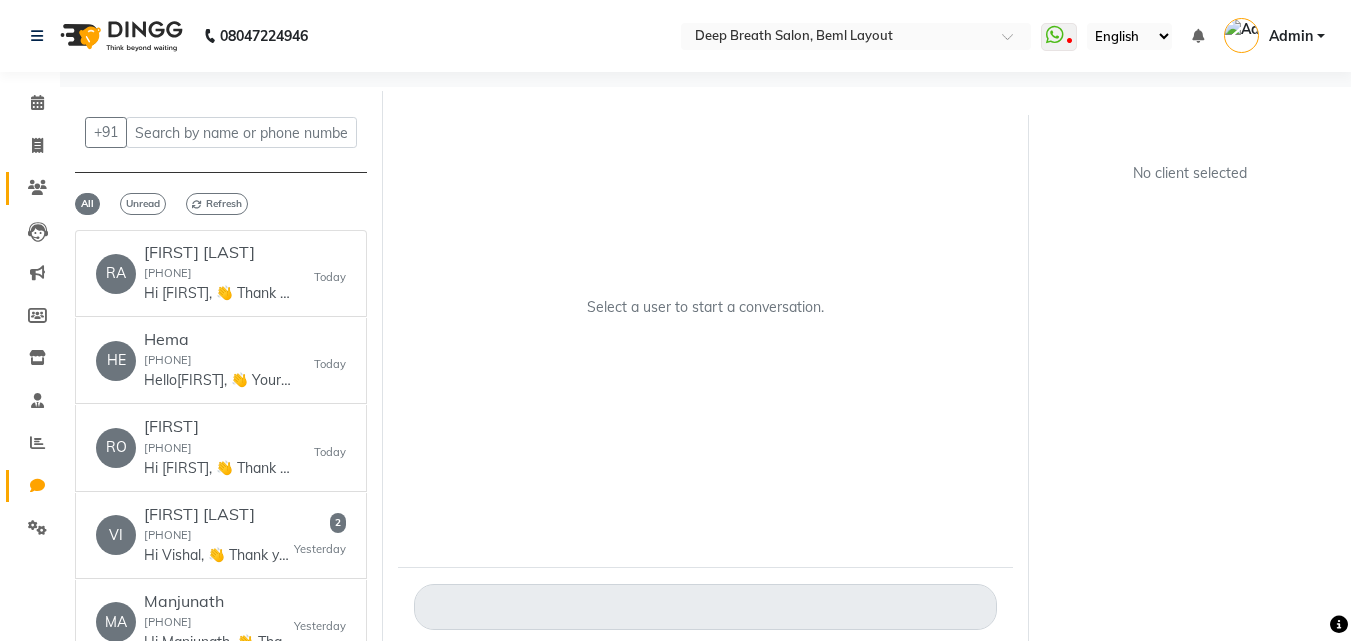 click on "Clients" 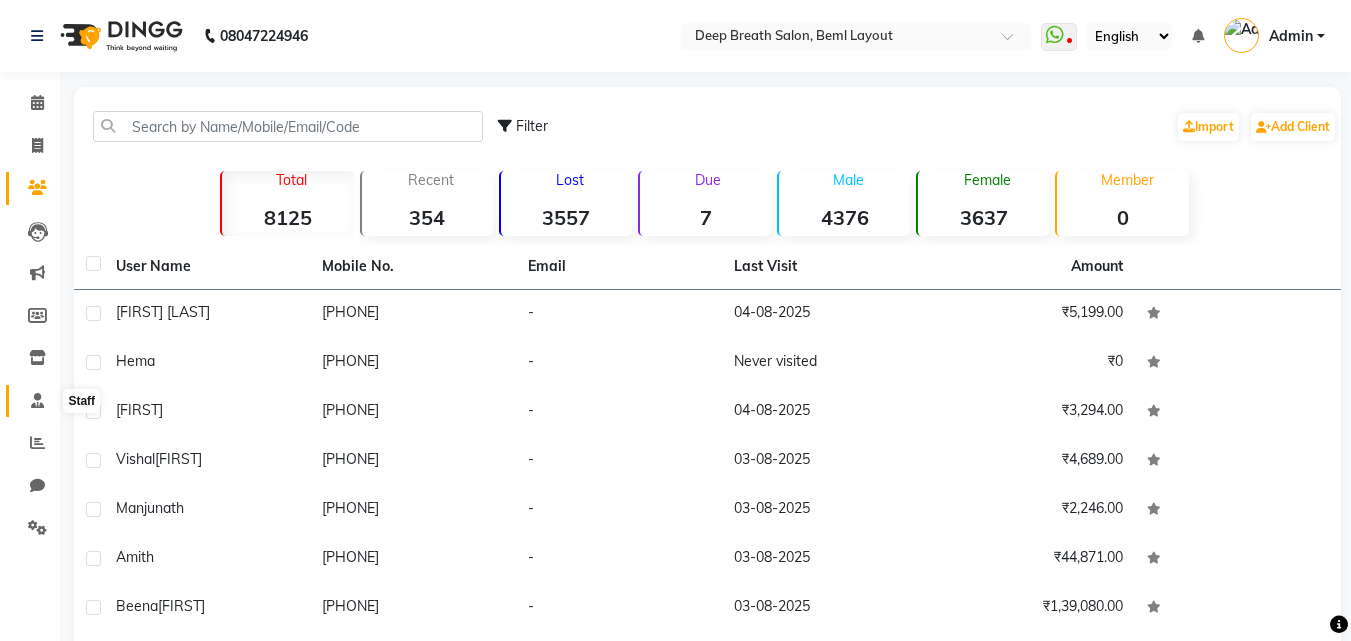 click 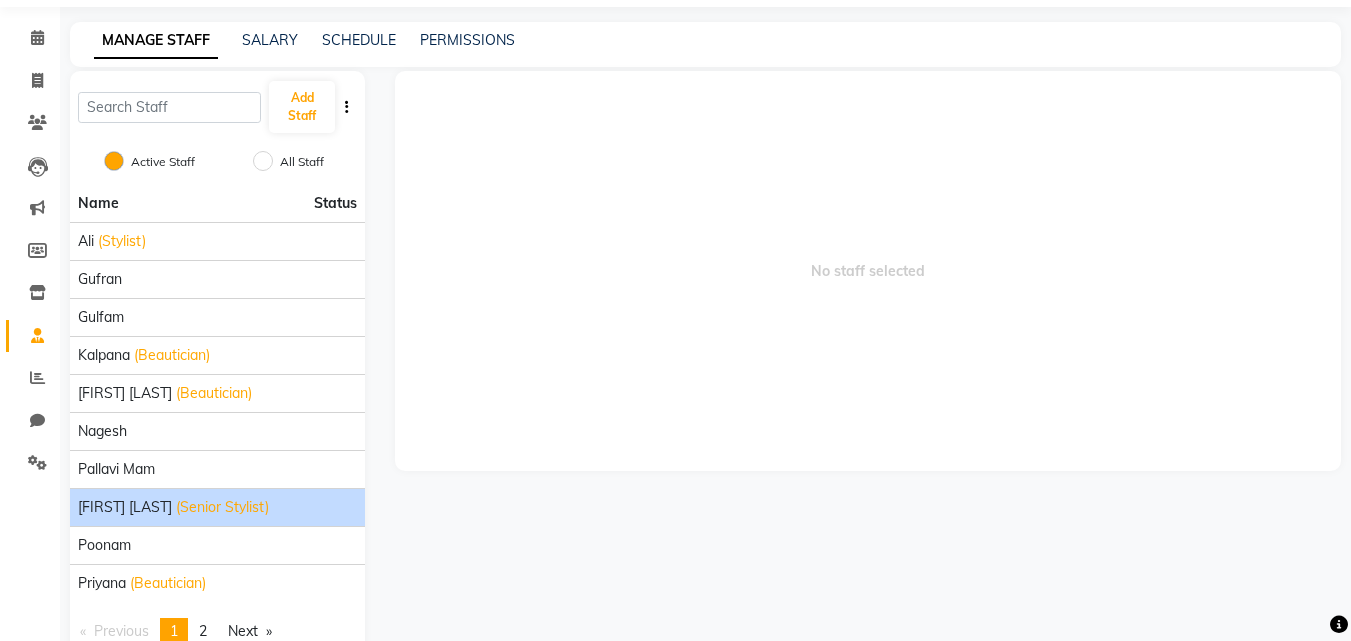 scroll, scrollTop: 100, scrollLeft: 0, axis: vertical 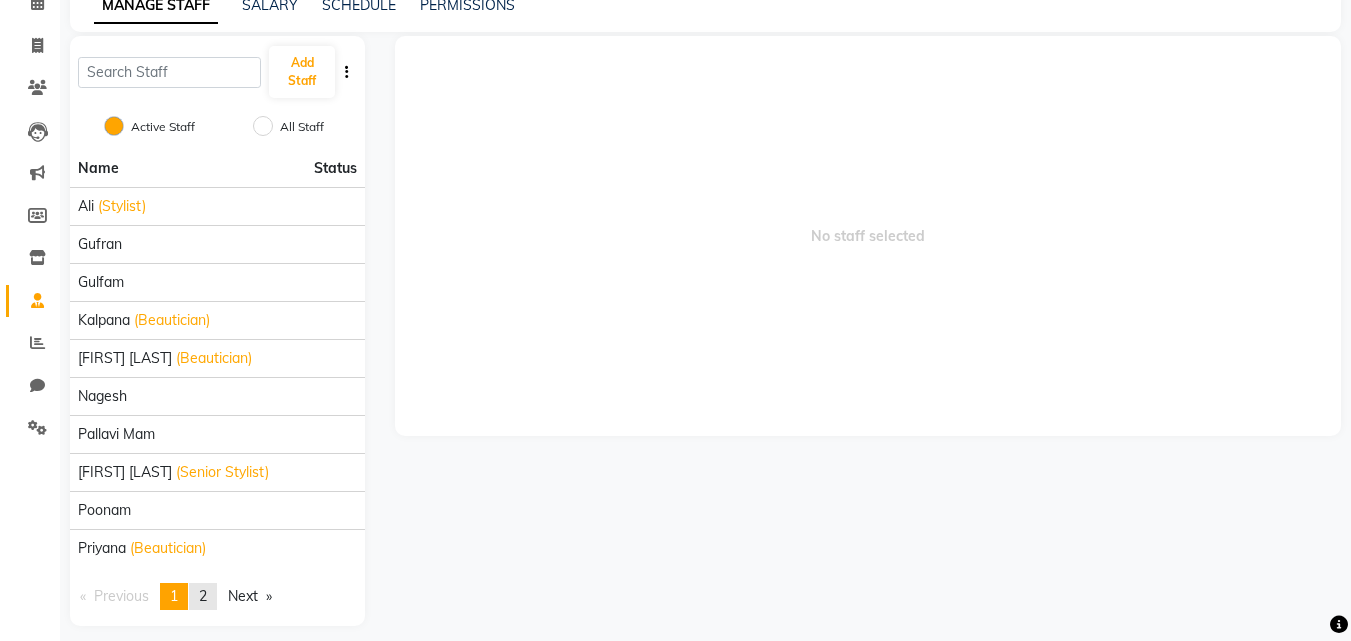 click on "2" at bounding box center [203, 596] 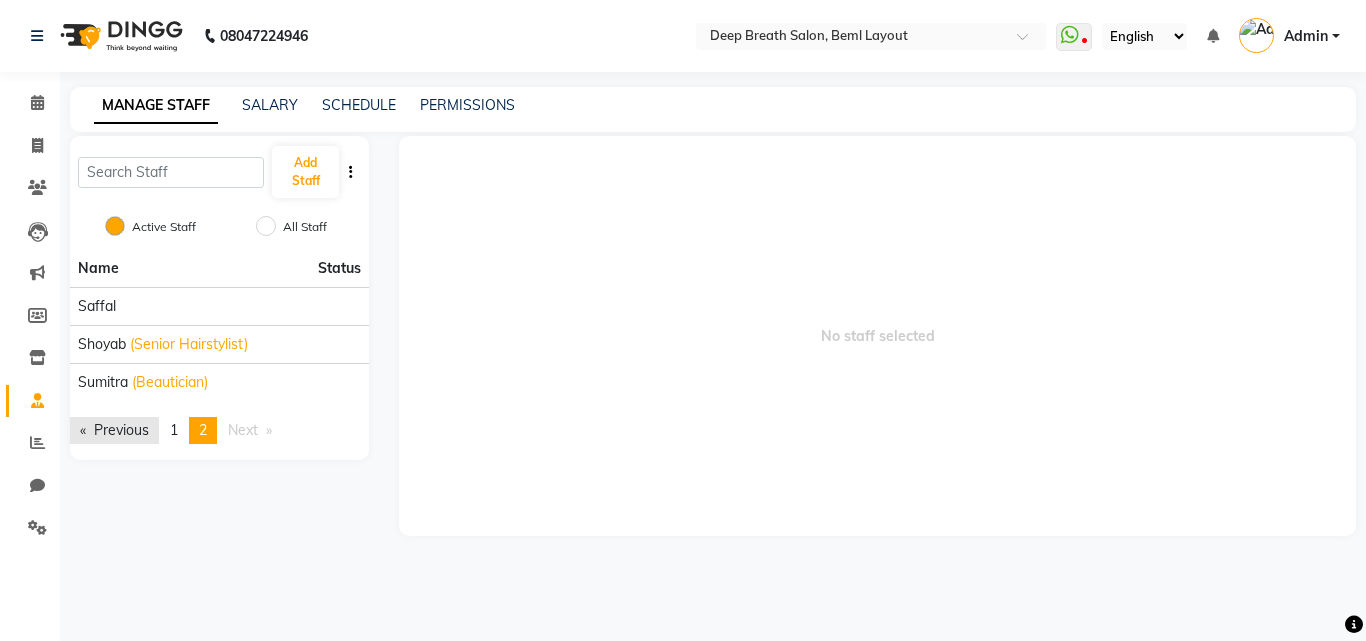 click on "Previous  page" at bounding box center (114, 430) 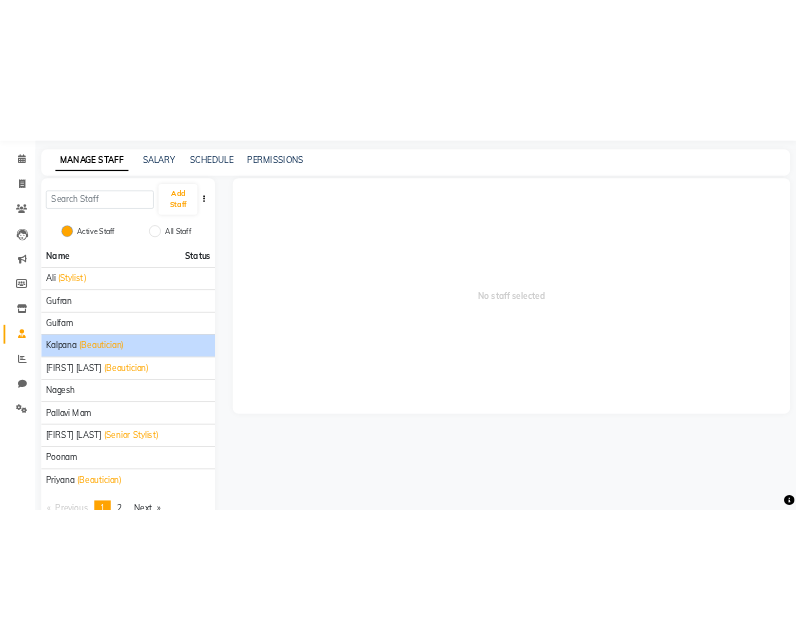 scroll, scrollTop: 115, scrollLeft: 0, axis: vertical 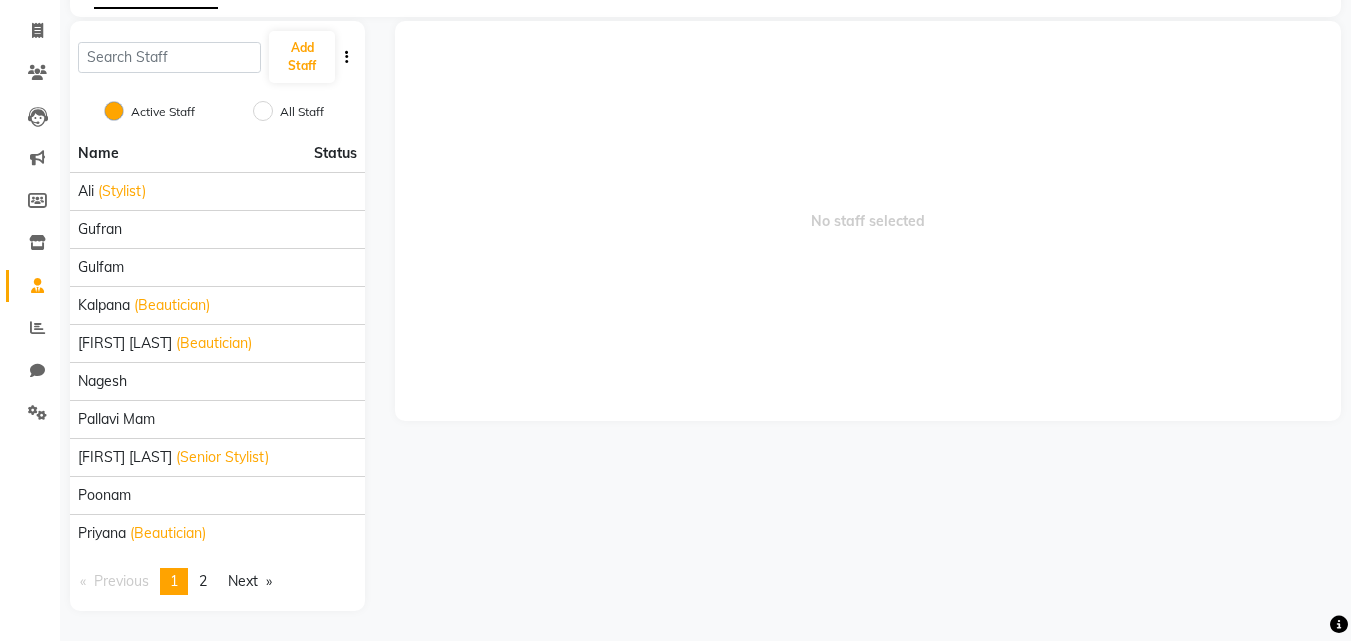 click 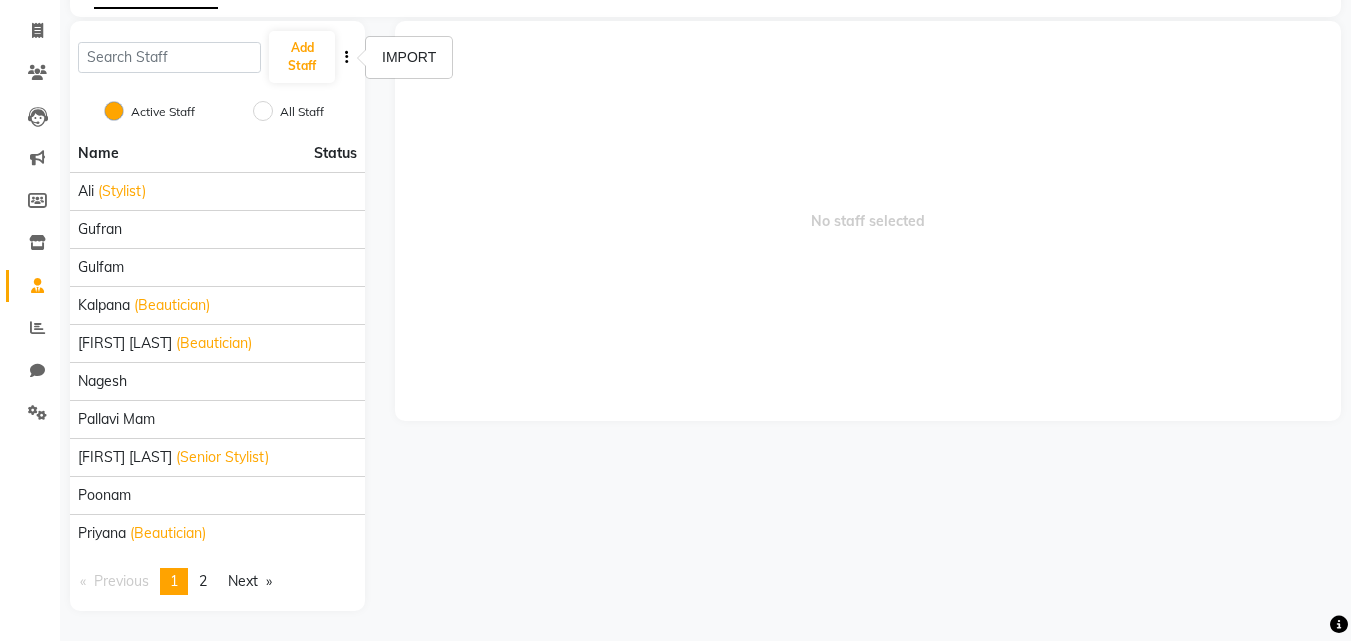 click on "All Staff" 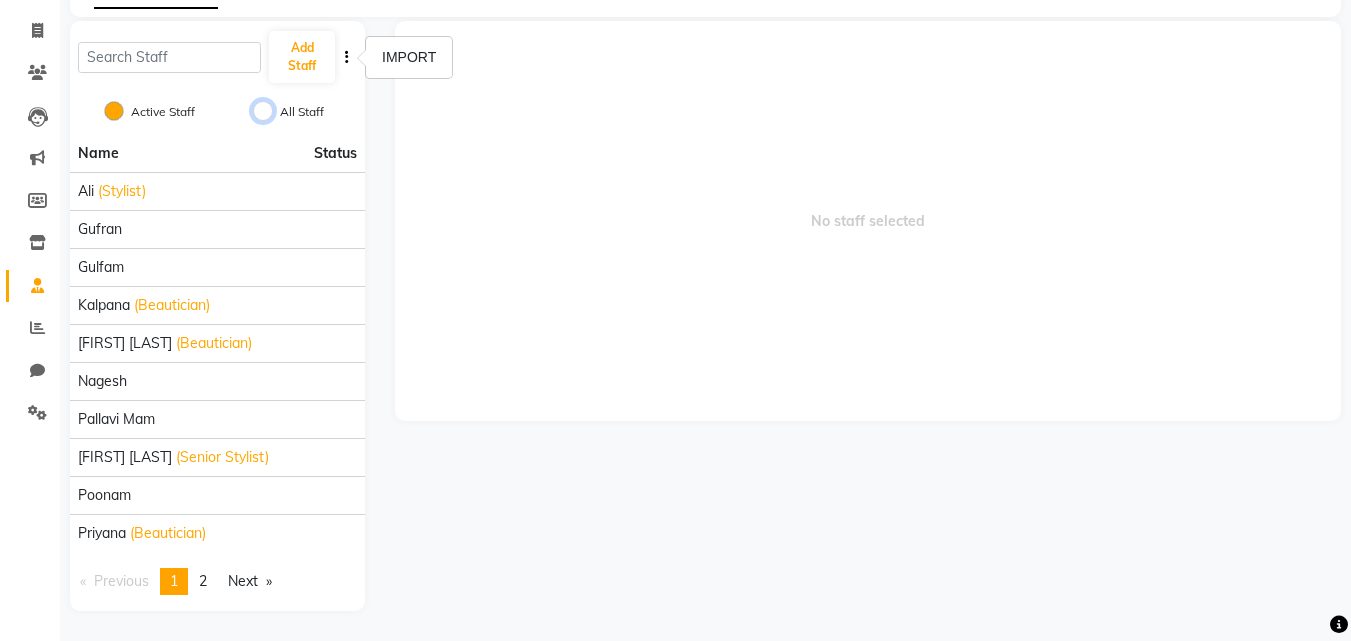 click on "All Staff" at bounding box center (263, 111) 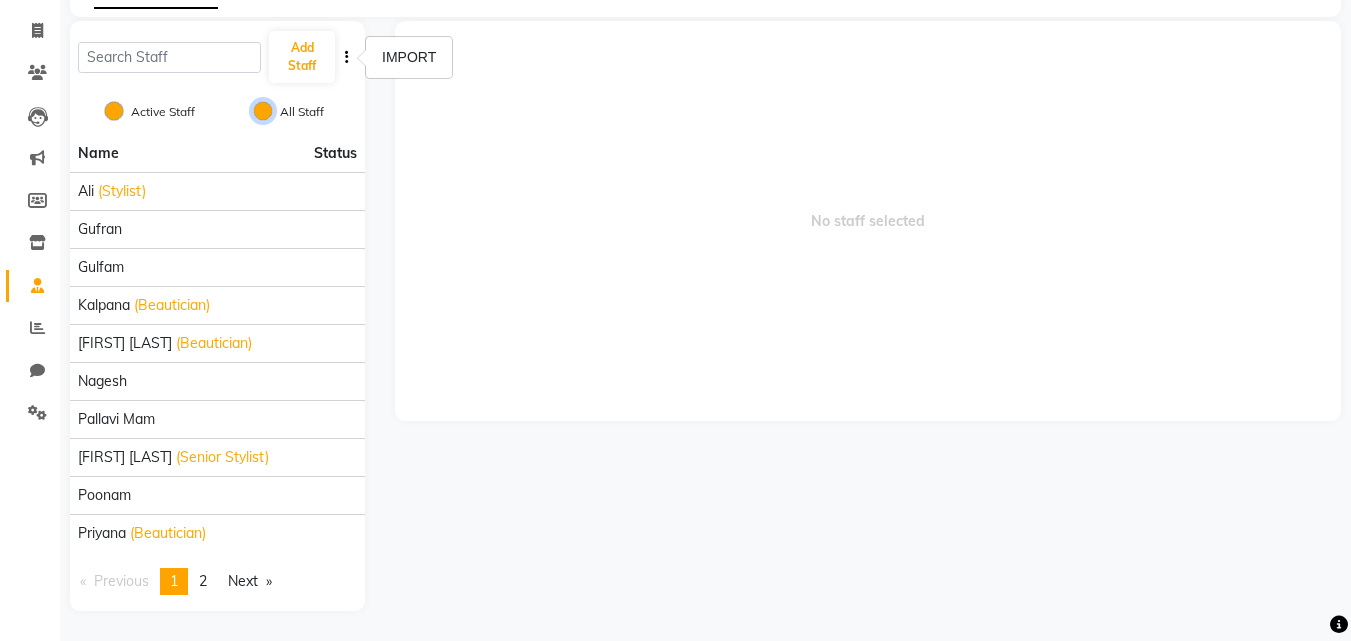 radio on "false" 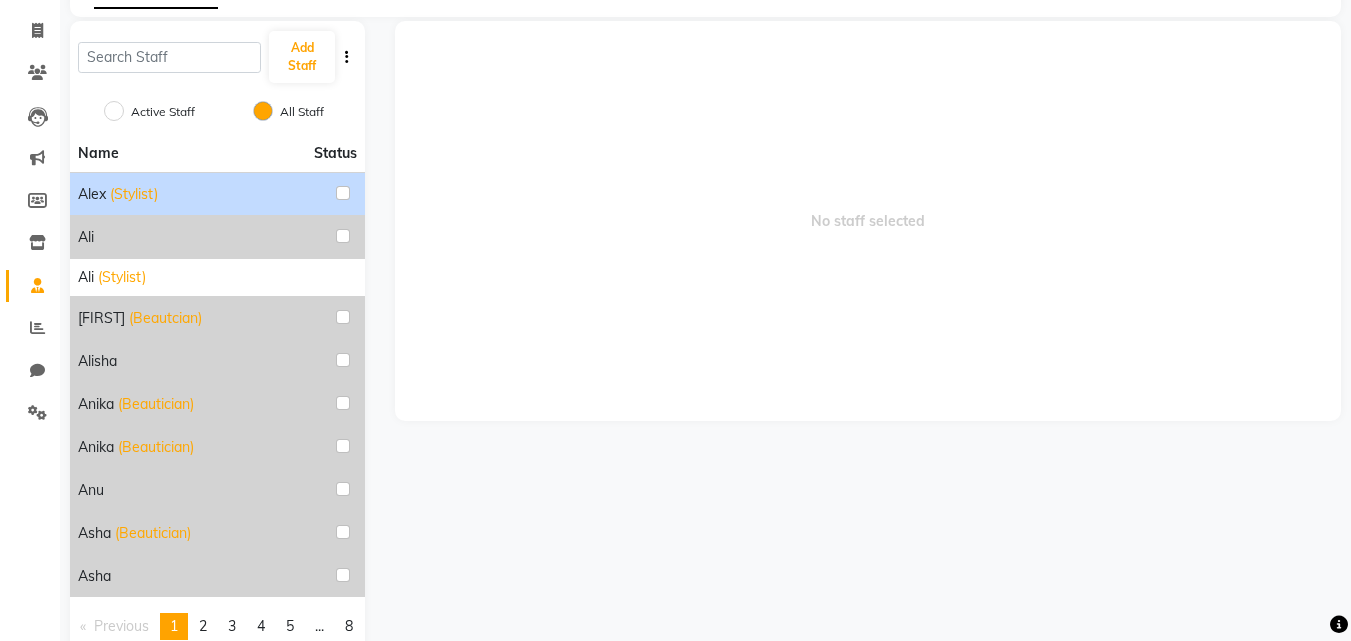 click on "(Stylist)" 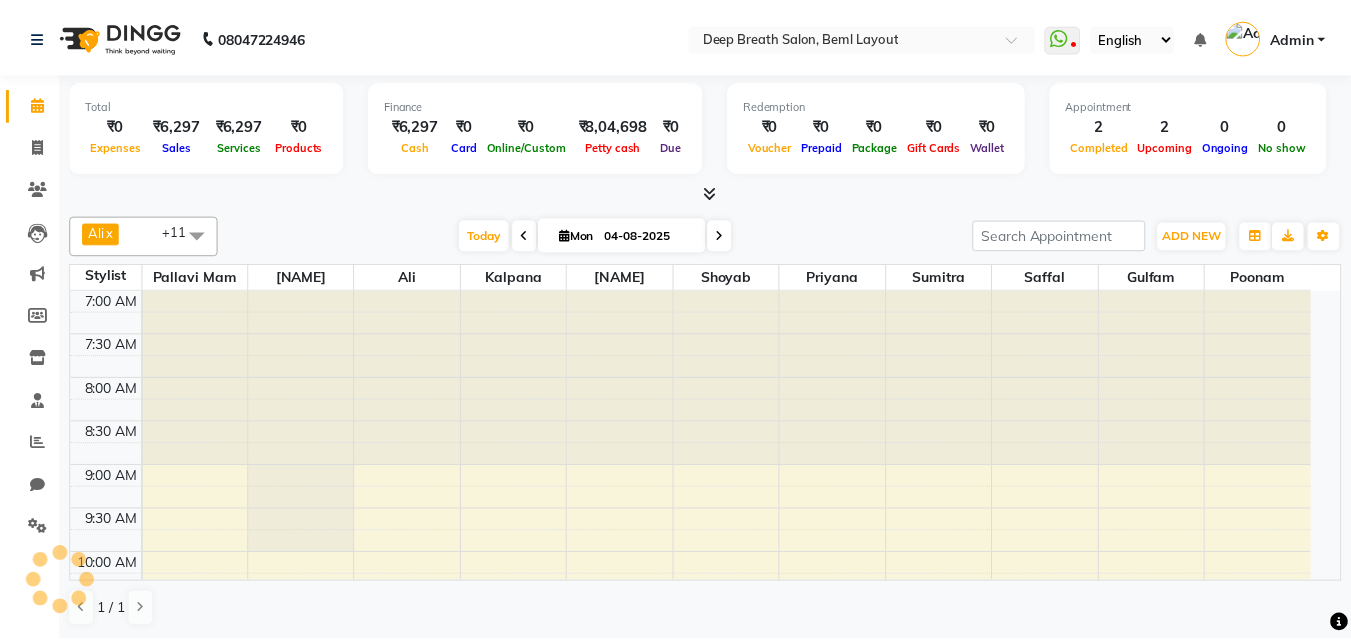 scroll, scrollTop: 0, scrollLeft: 0, axis: both 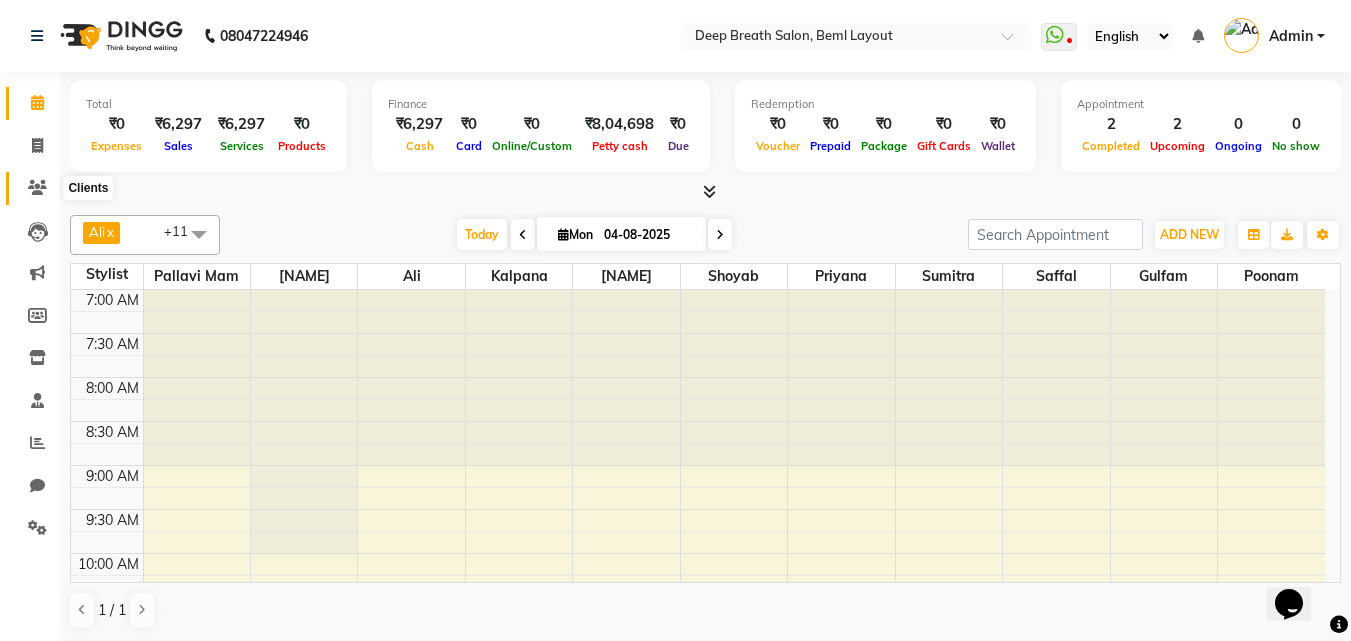 click 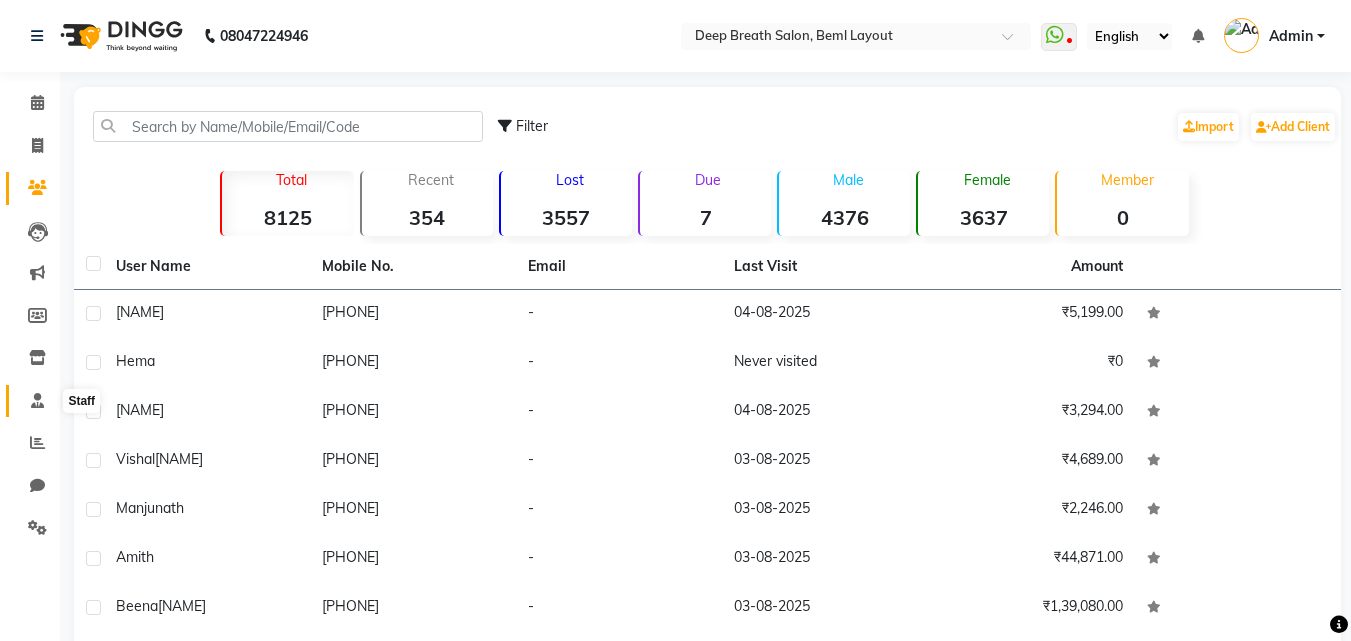 click 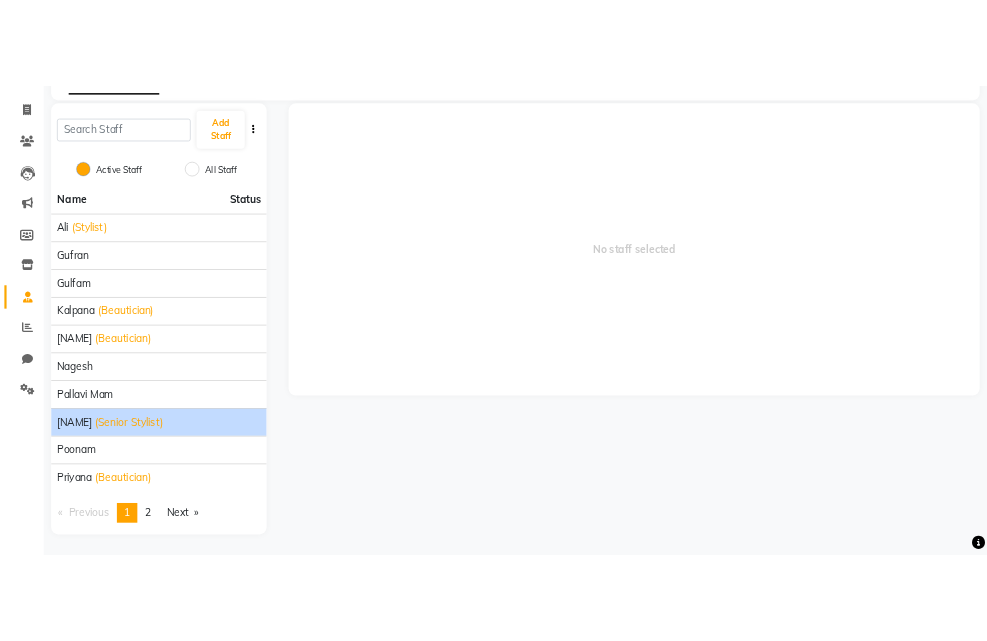 scroll, scrollTop: 115, scrollLeft: 0, axis: vertical 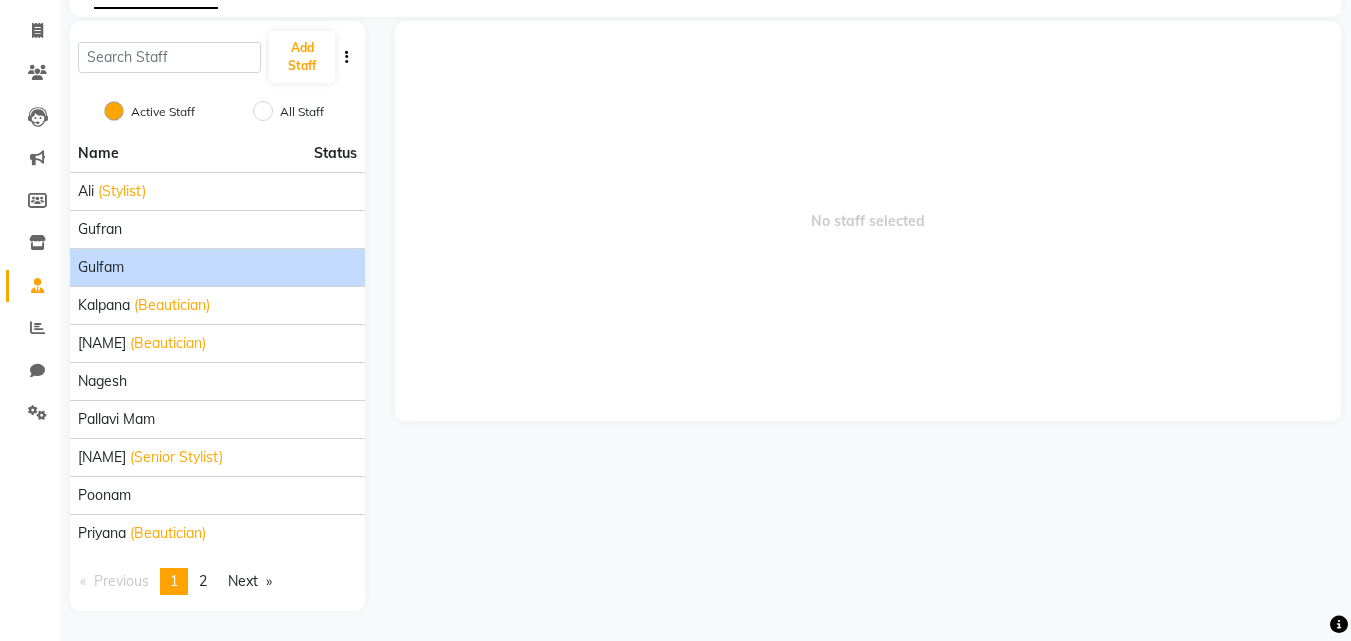 click on "Gulfam" 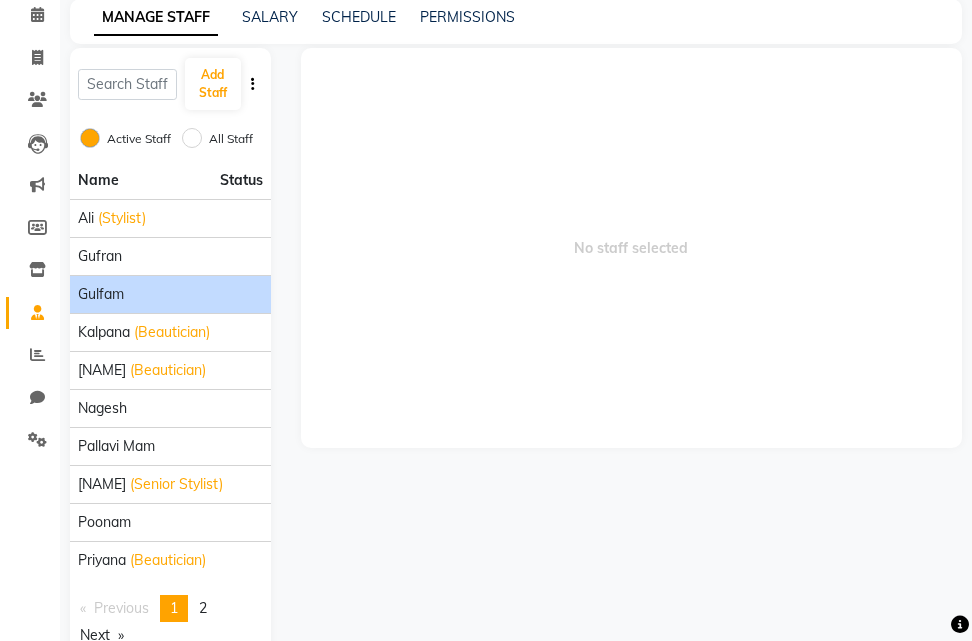 click on "Gulfam" 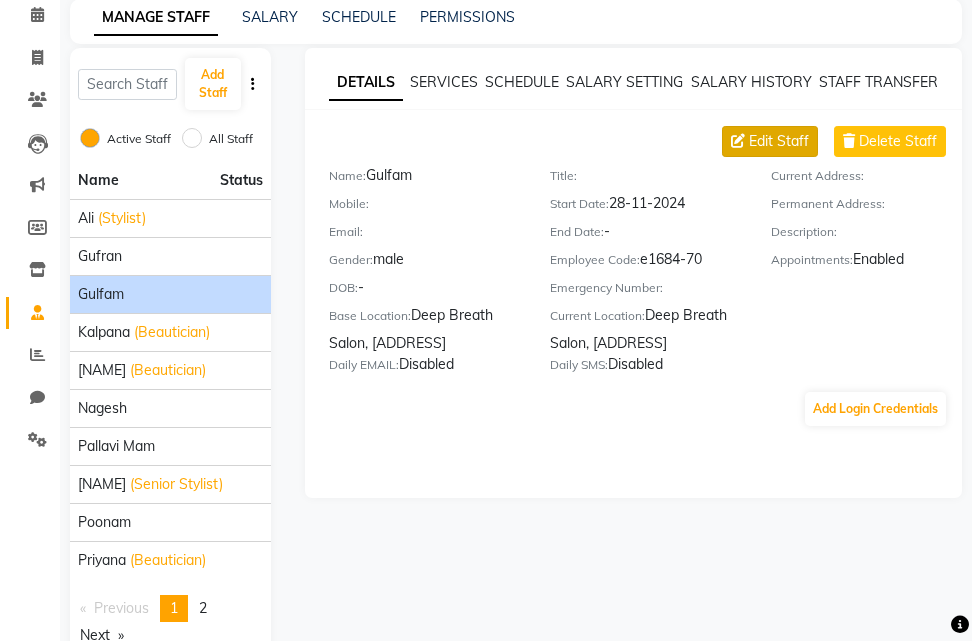 click on "Edit Staff" 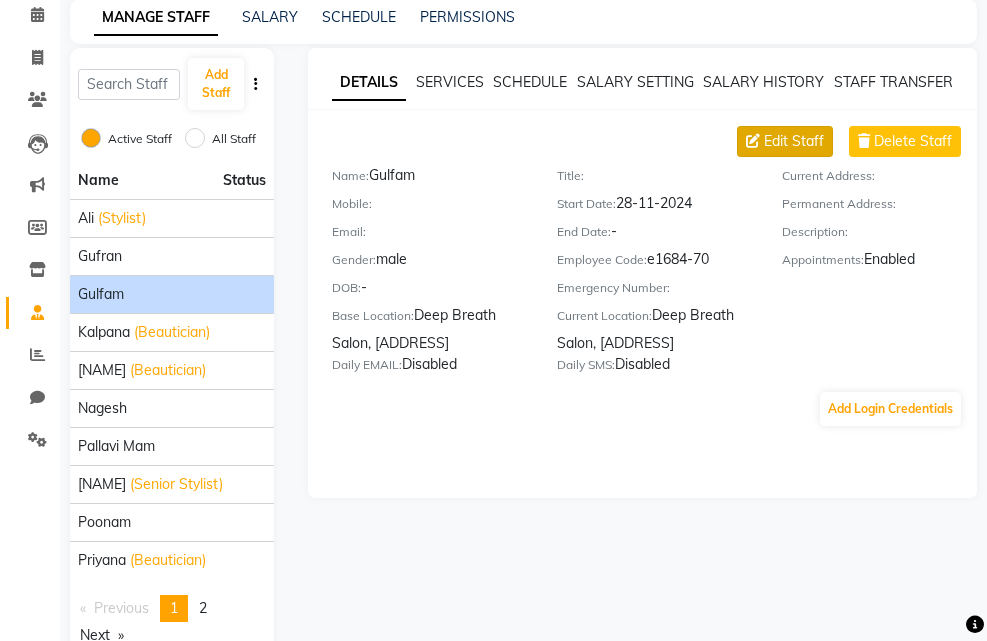 select on "male" 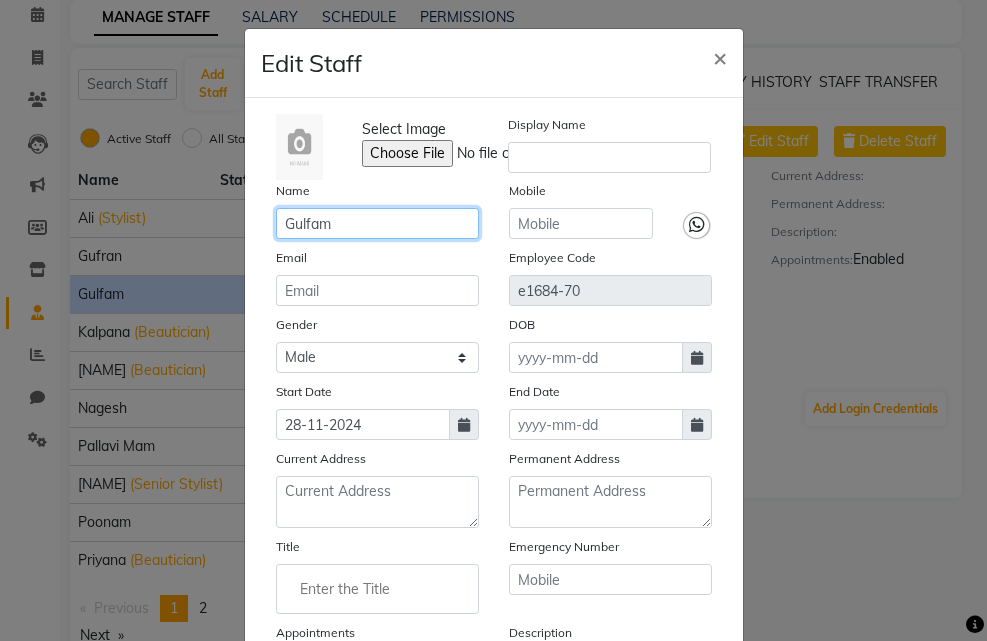 drag, startPoint x: 387, startPoint y: 218, endPoint x: 221, endPoint y: 240, distance: 167.45149 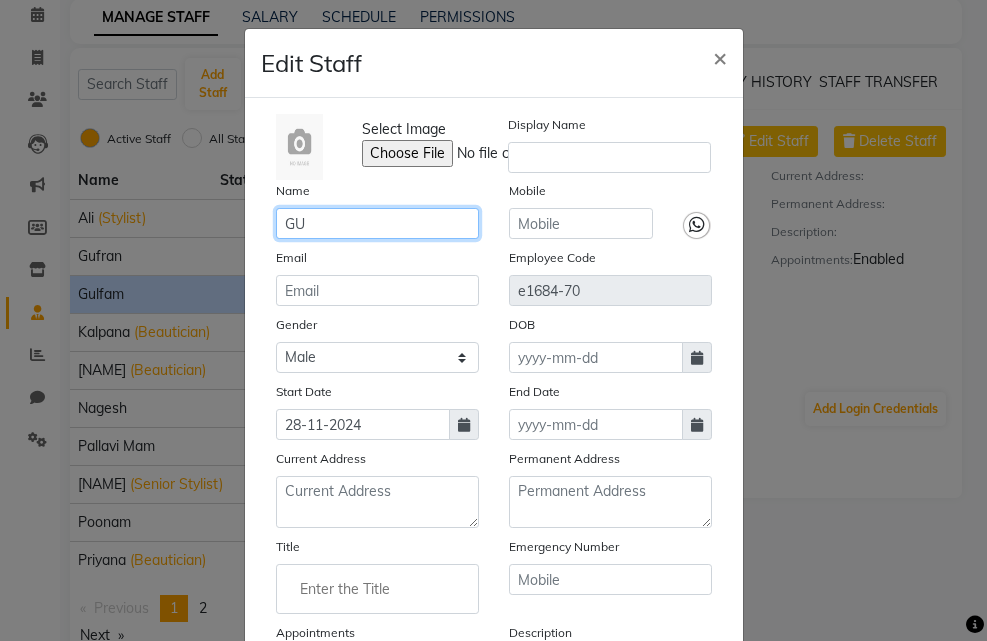 type on "G" 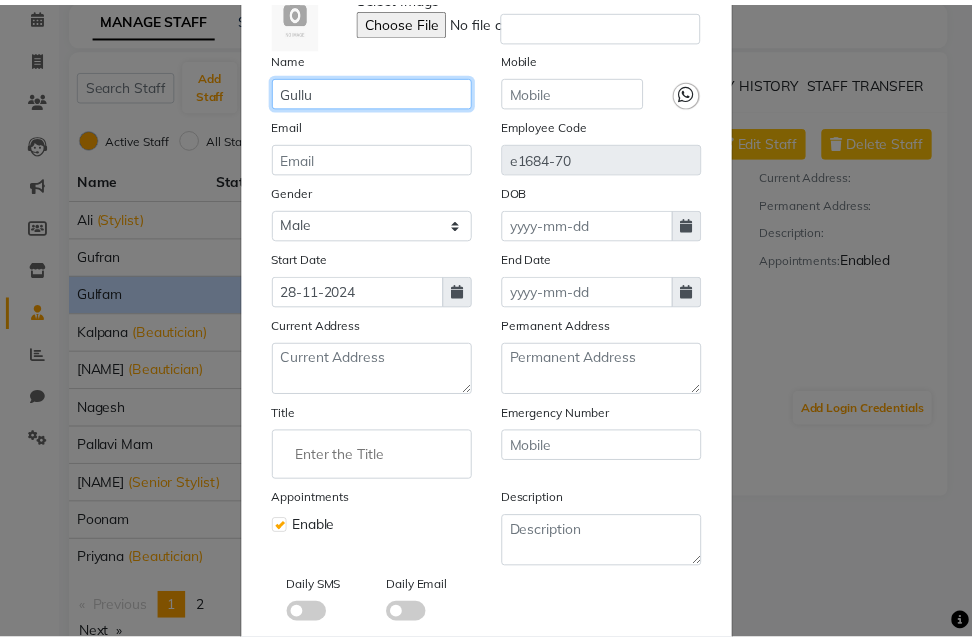scroll, scrollTop: 241, scrollLeft: 0, axis: vertical 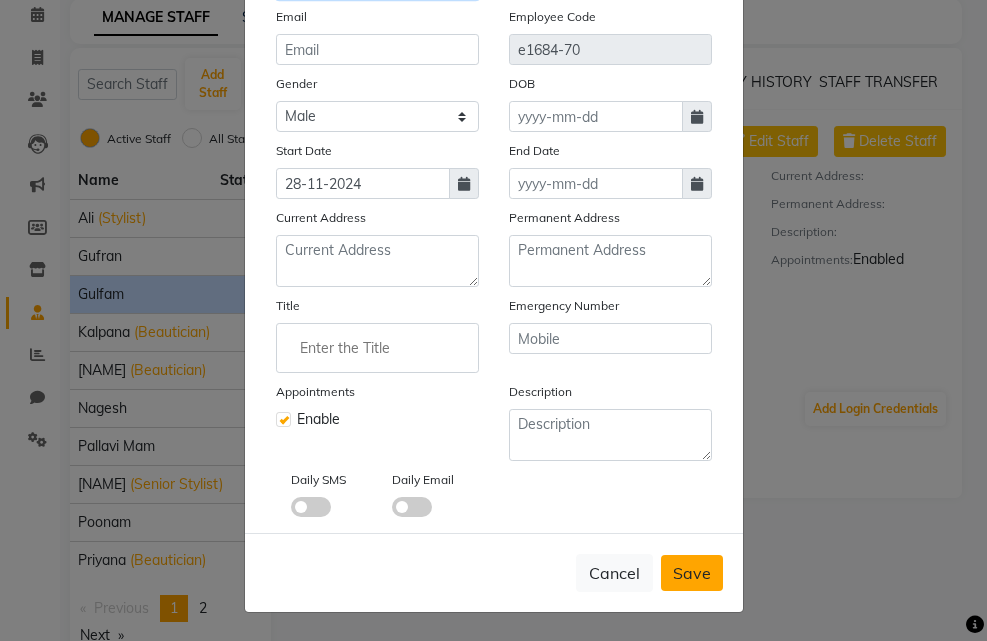 type on "Gullu" 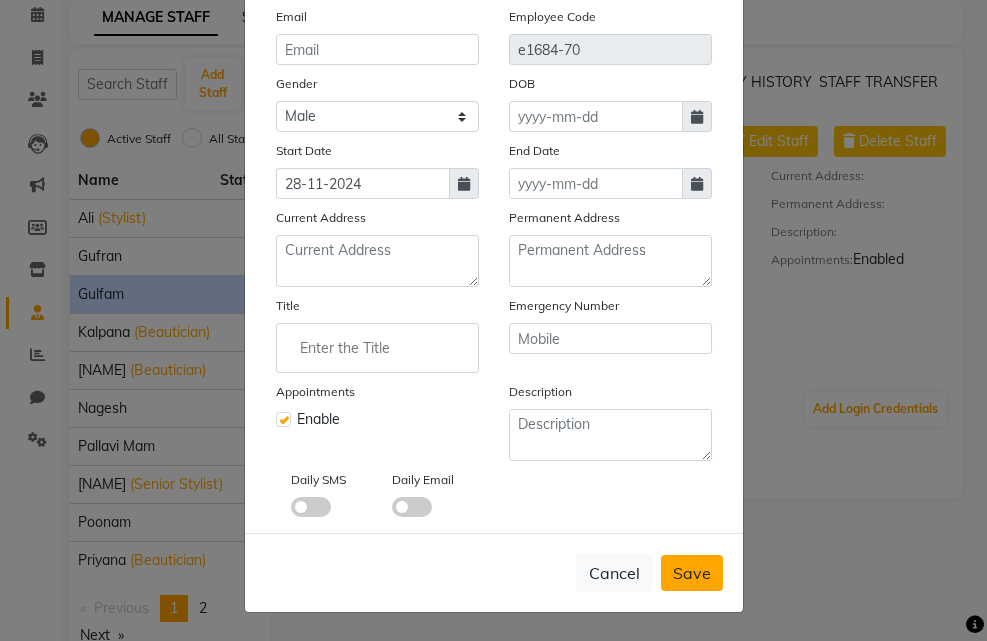 click on "Save" at bounding box center (692, 573) 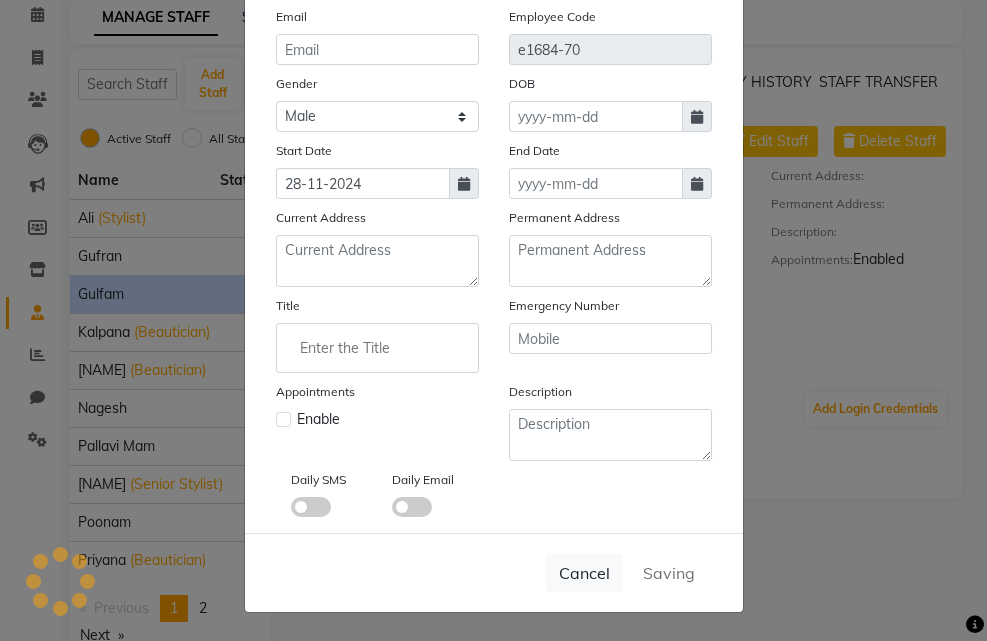 type 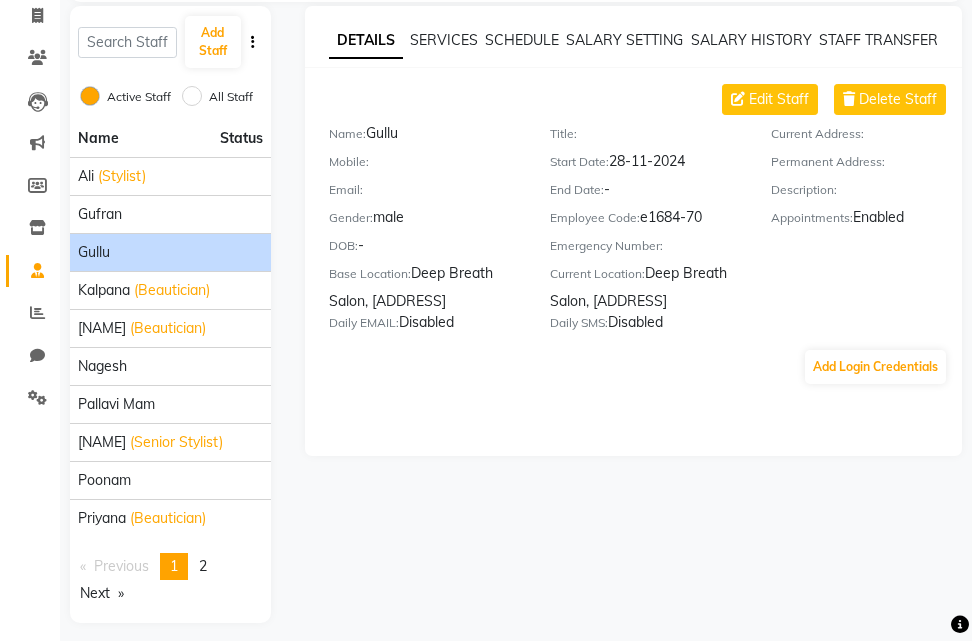 scroll, scrollTop: 169, scrollLeft: 0, axis: vertical 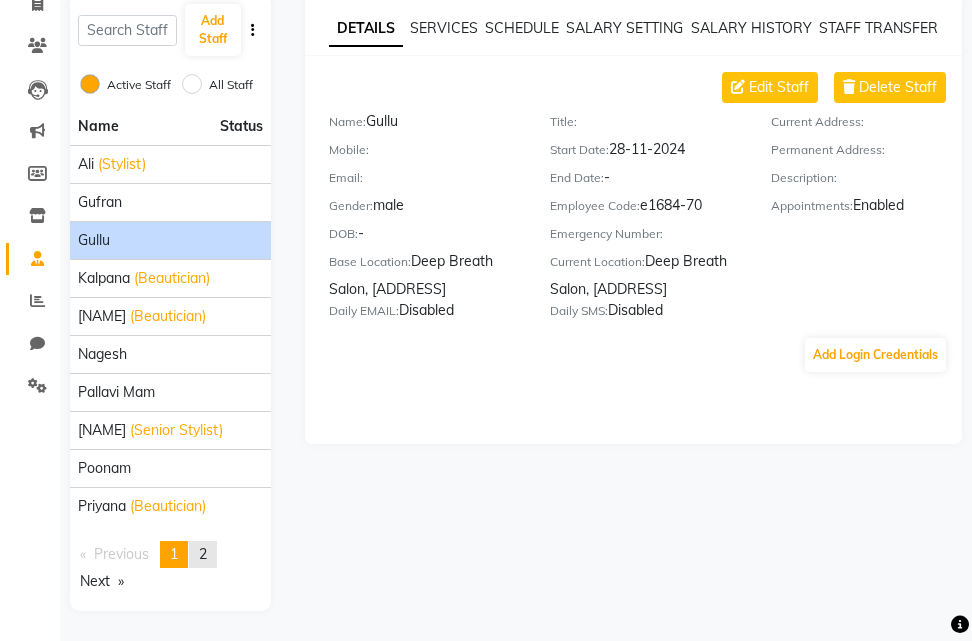 click on "2" at bounding box center [203, 554] 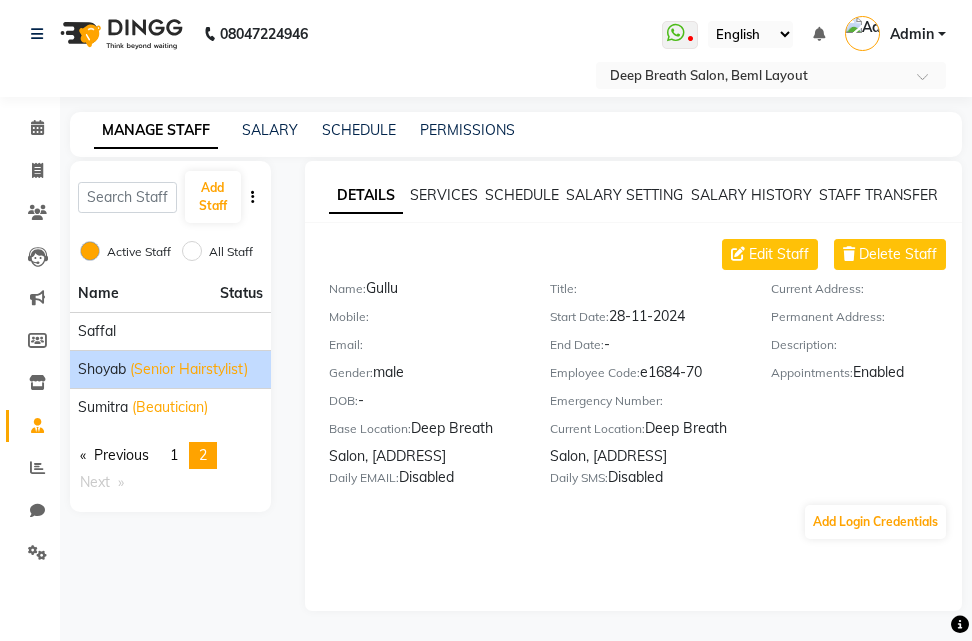 click on "Shoyab (Senior Hairstylist)" 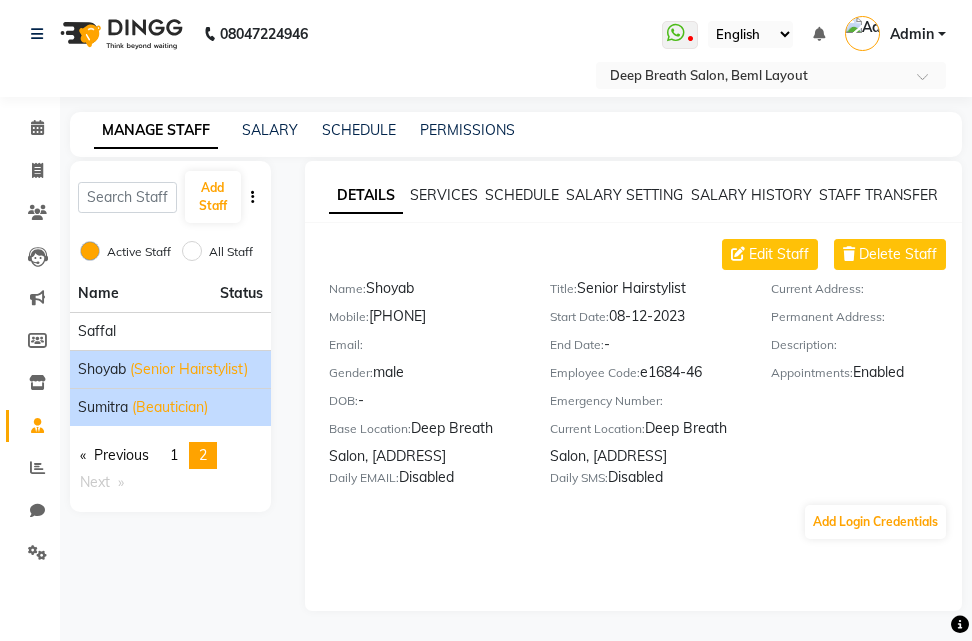 click on "Sumitra" 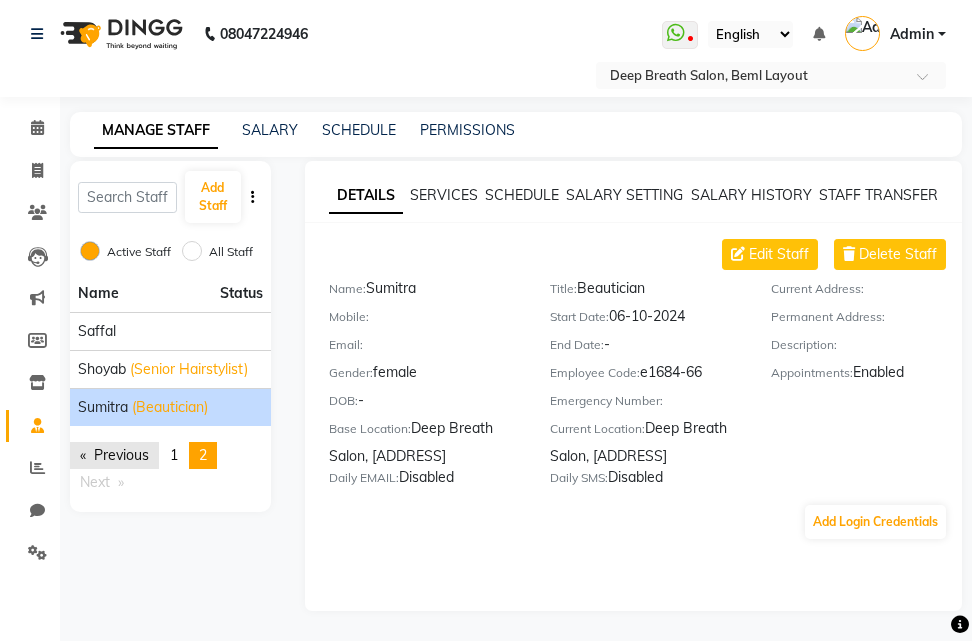 click on "Previous  page" at bounding box center [114, 455] 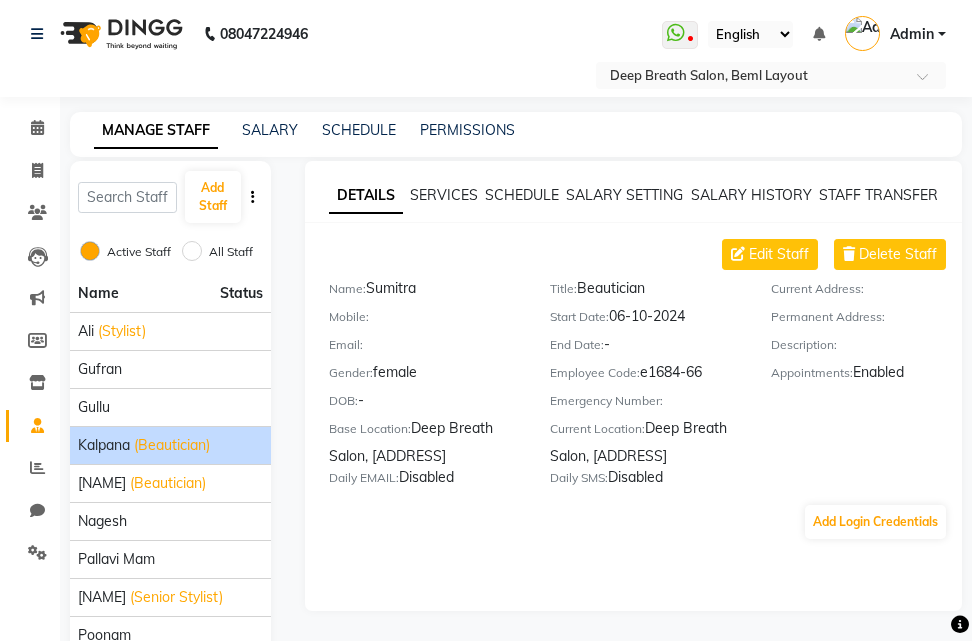 click on "Kalpana (Beautician)" 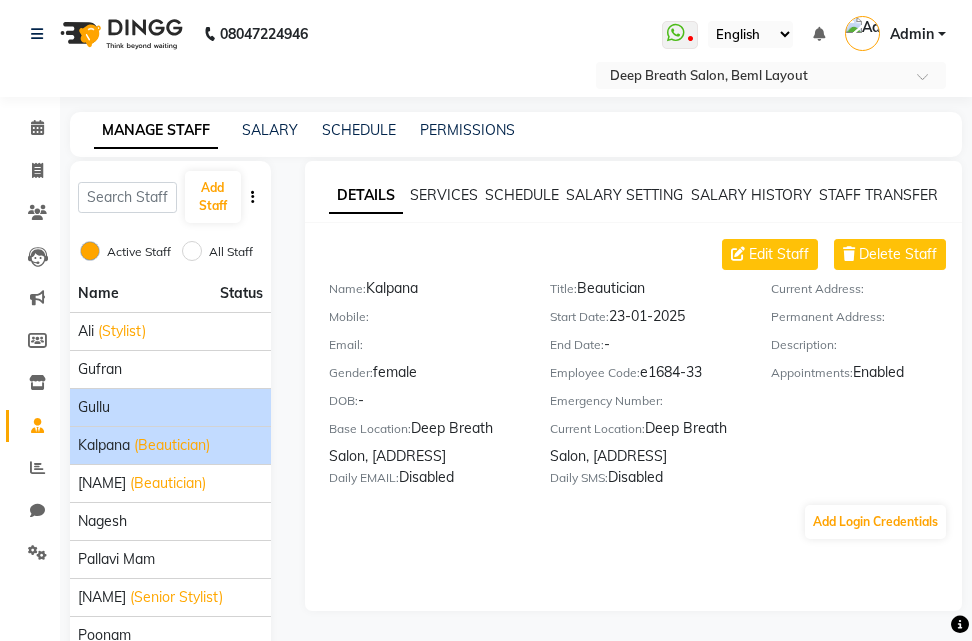 click on "Gullu" 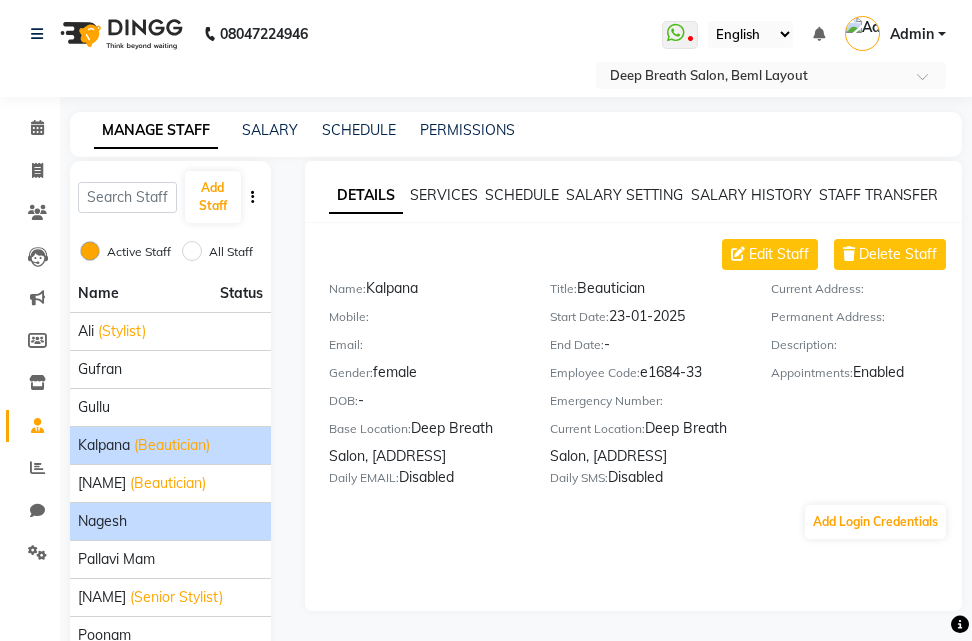 click on "Nagesh" 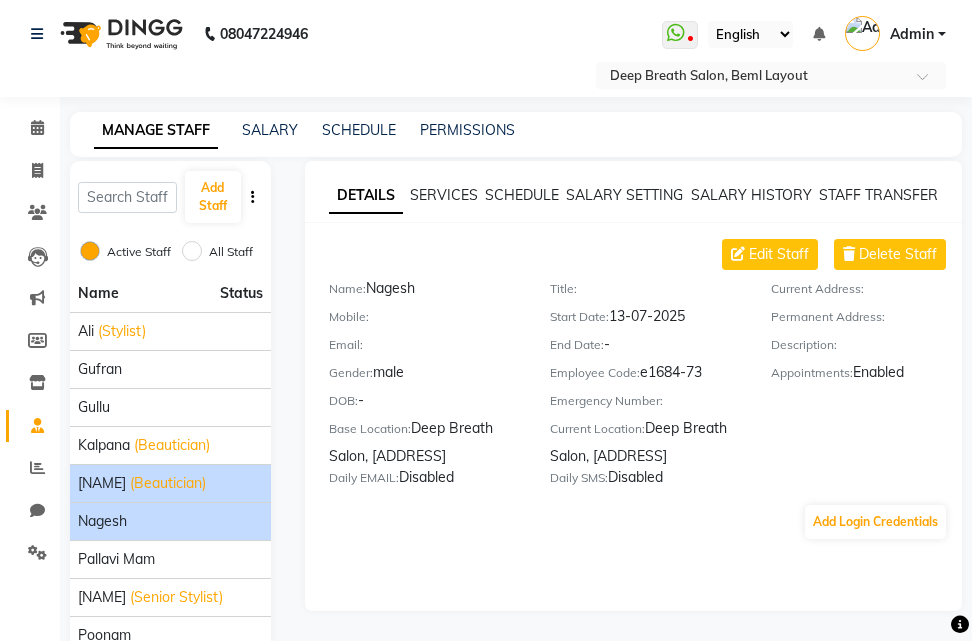 click on "(Beautician)" 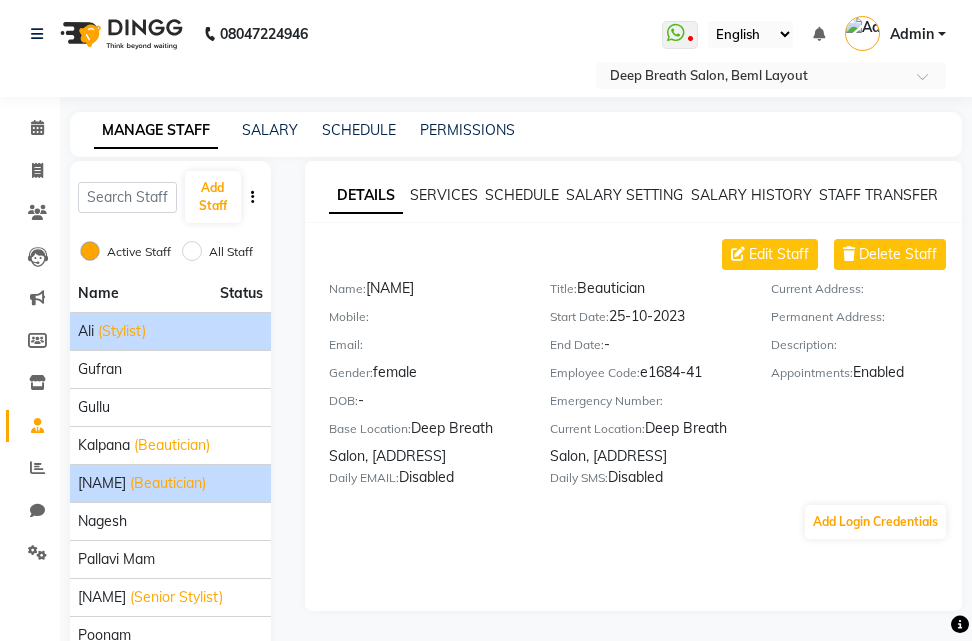 click on "Ali (Stylist)" 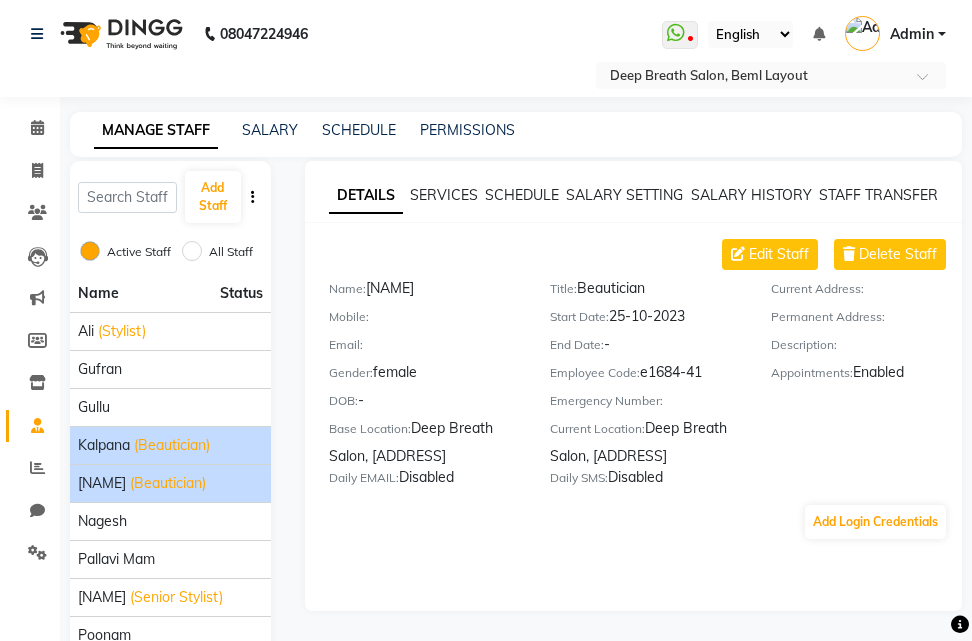 click on "Kalpana (Beautician)" 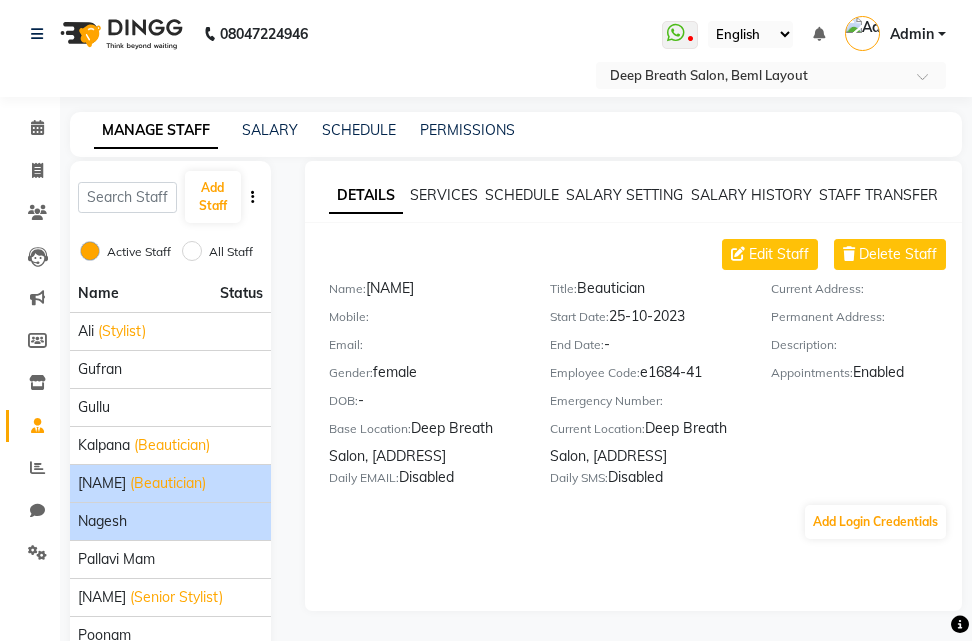 drag, startPoint x: 155, startPoint y: 432, endPoint x: 158, endPoint y: 521, distance: 89.050545 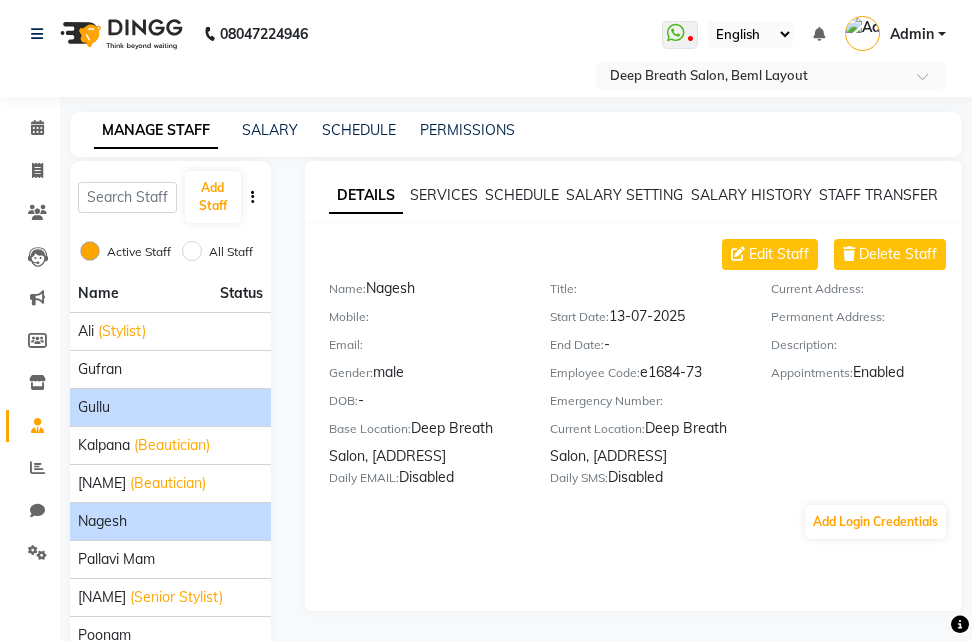 click on "Gullu" 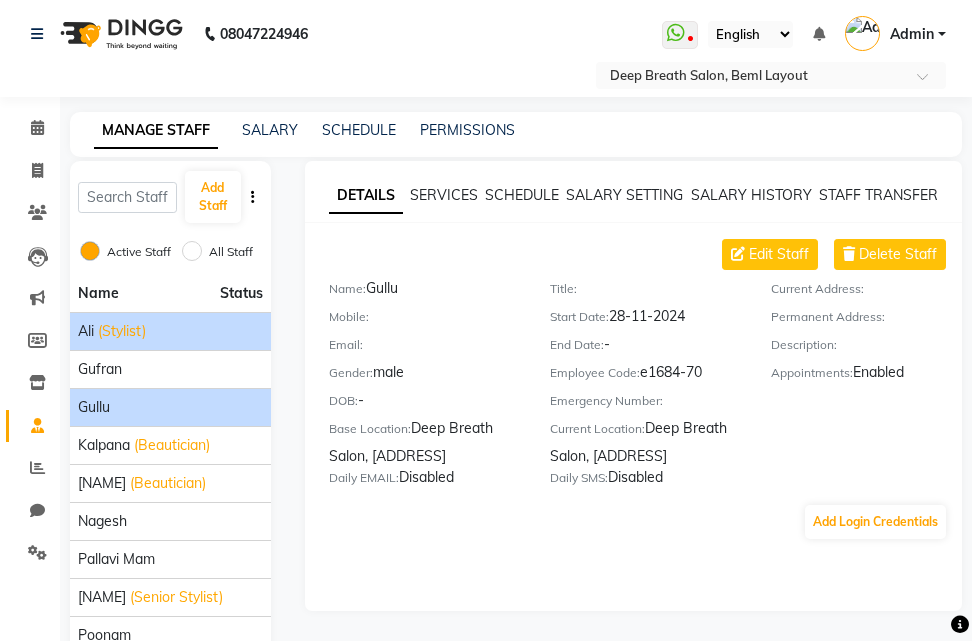 click on "Ali (Stylist)" 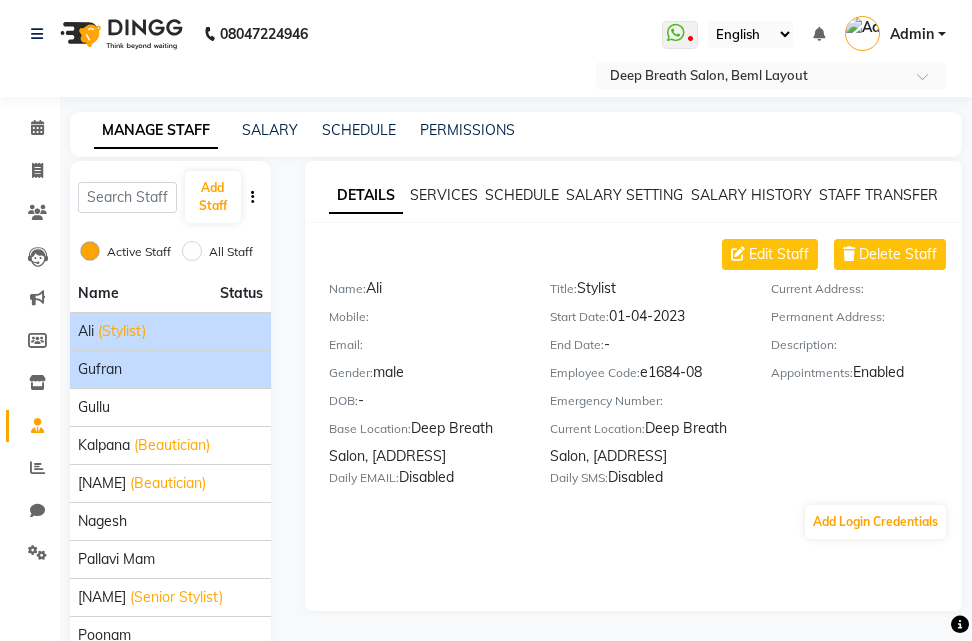 click on "Gufran" 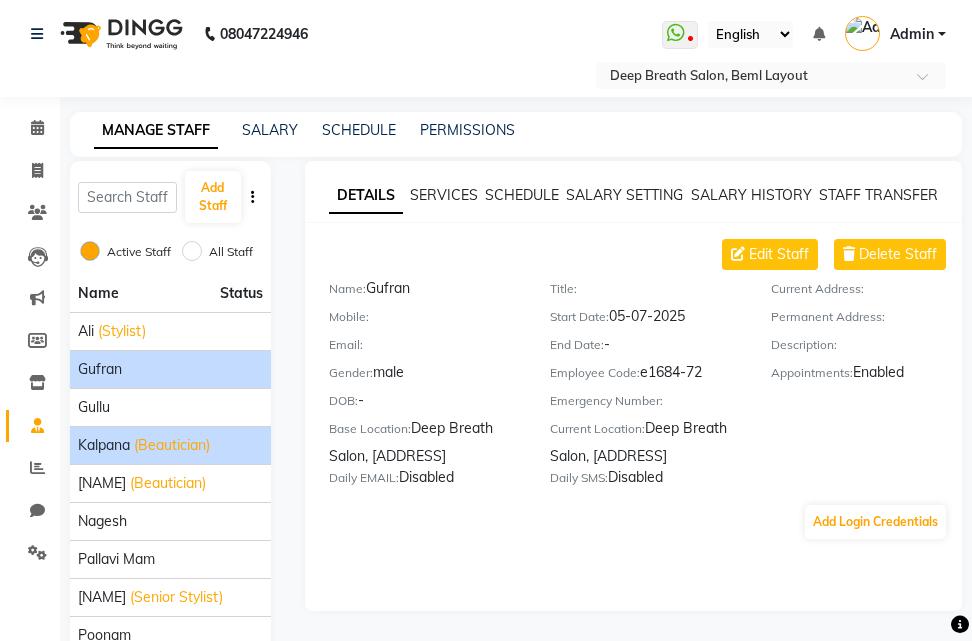 click on "(Beautician)" 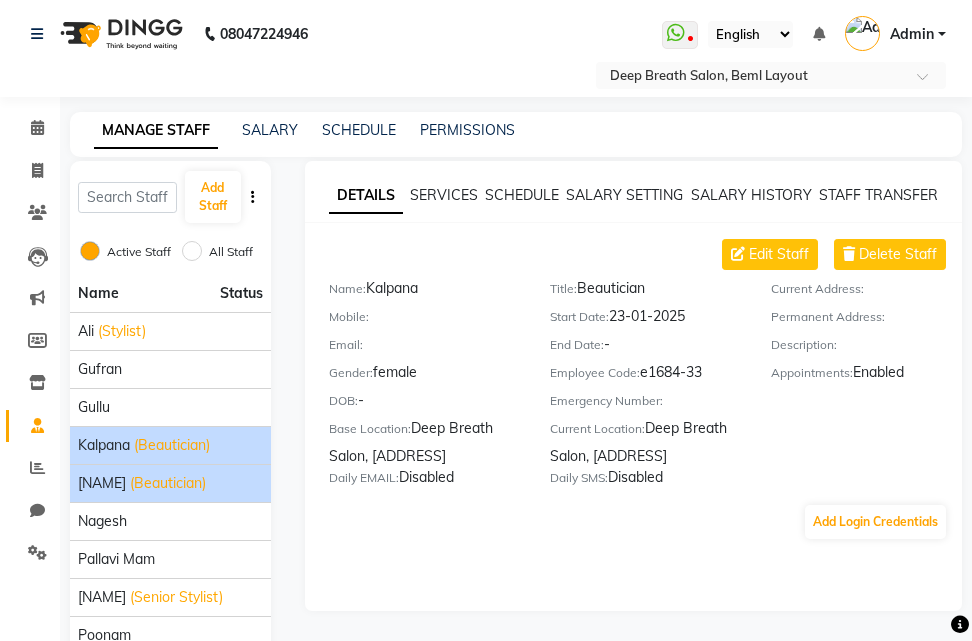 click on "(Beautician)" 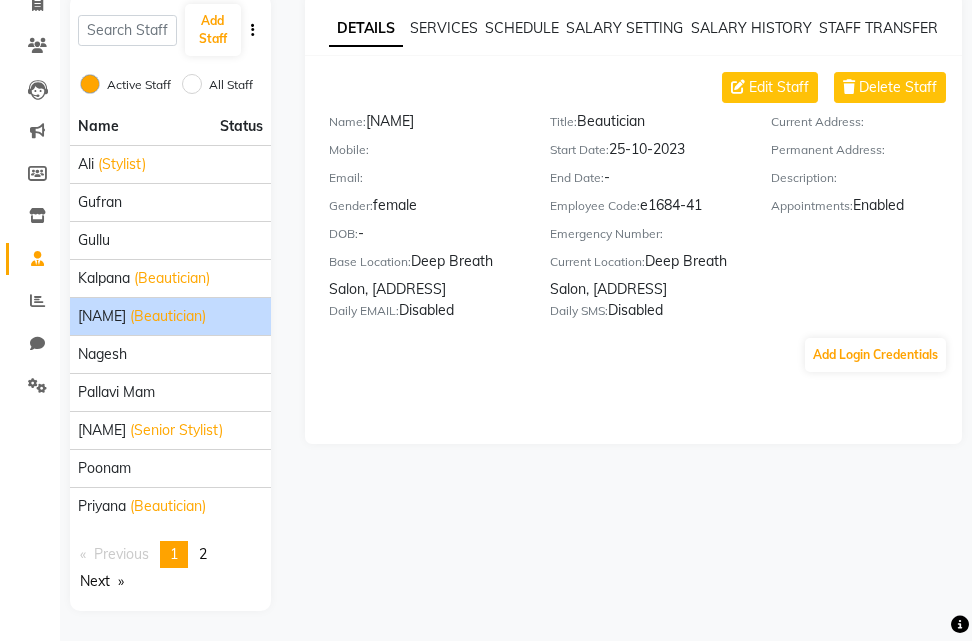 scroll, scrollTop: 0, scrollLeft: 0, axis: both 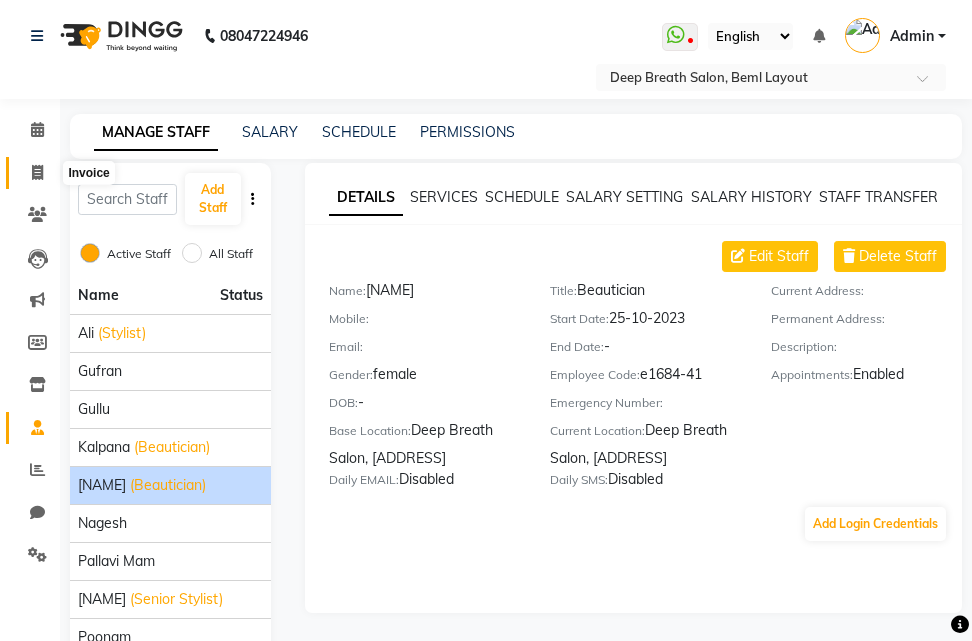 click 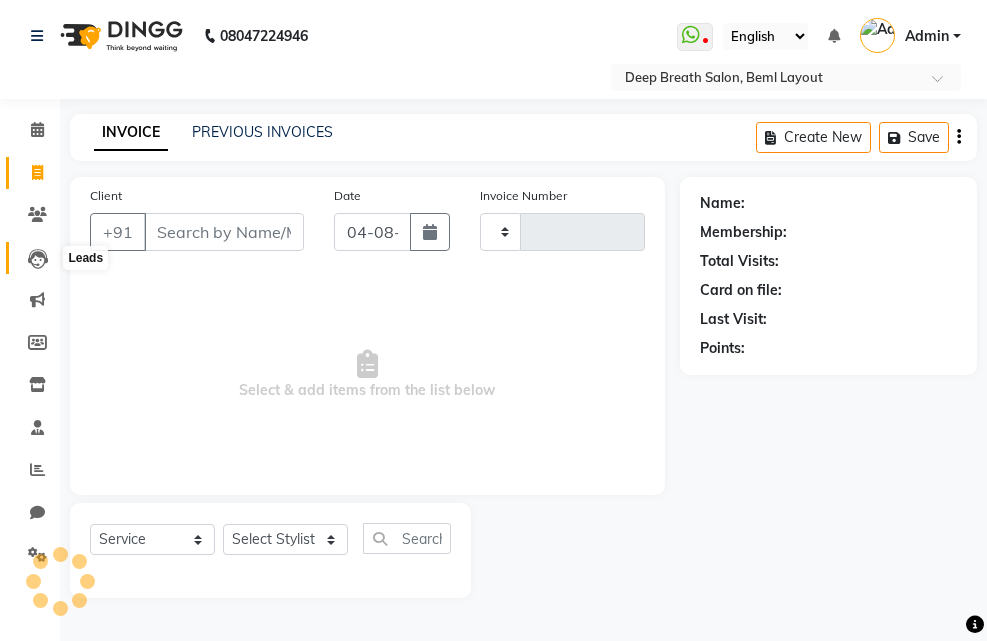 click 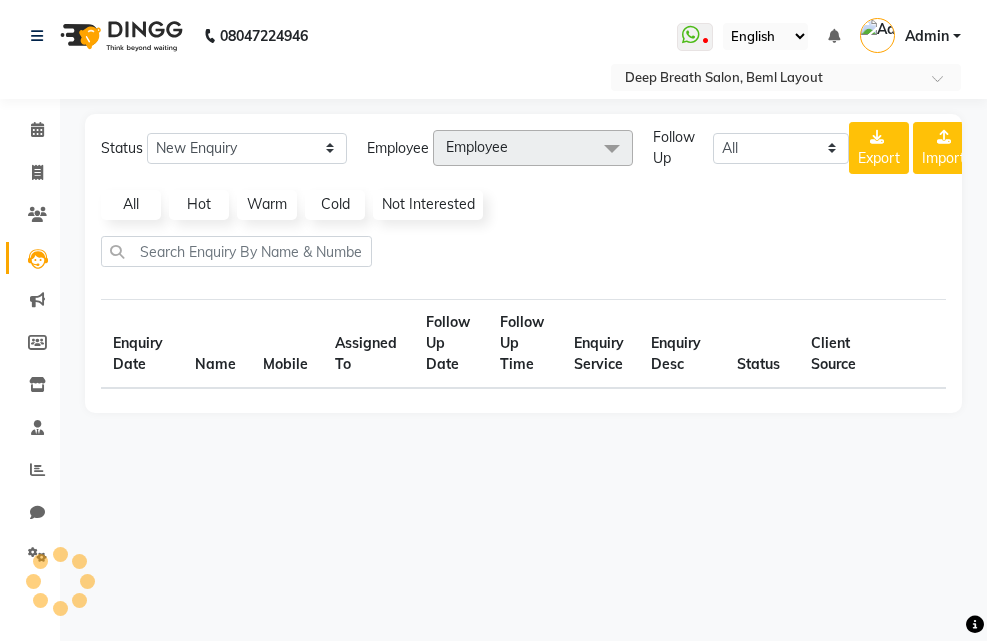 select on "10" 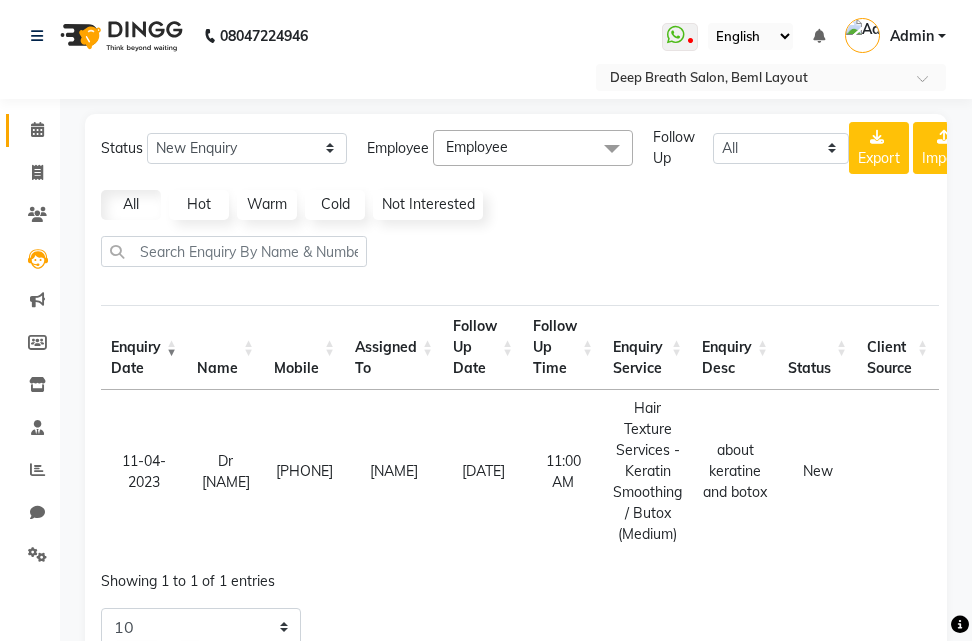 click on "Calendar" 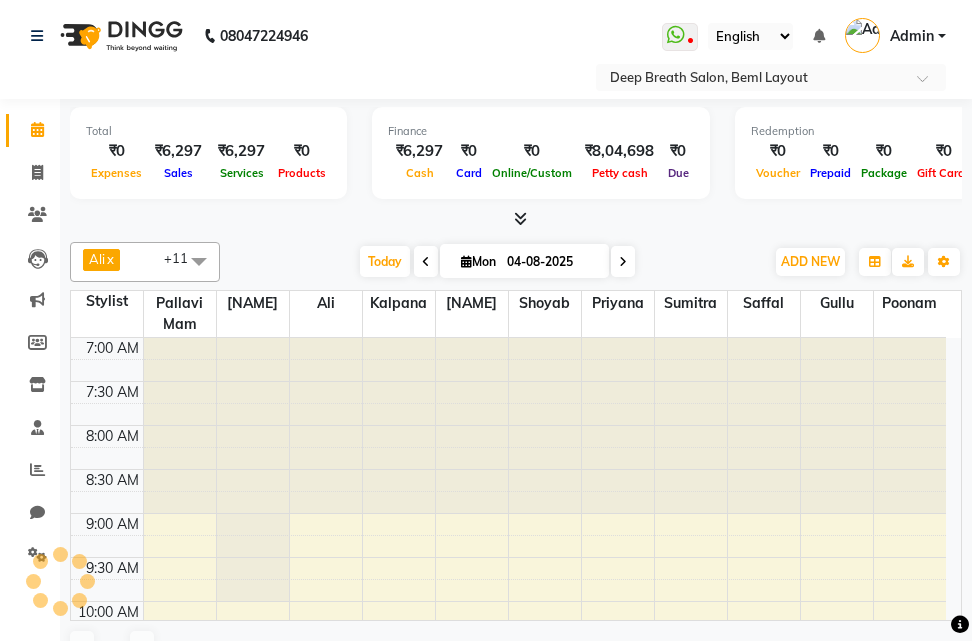 click on "Calendar" 